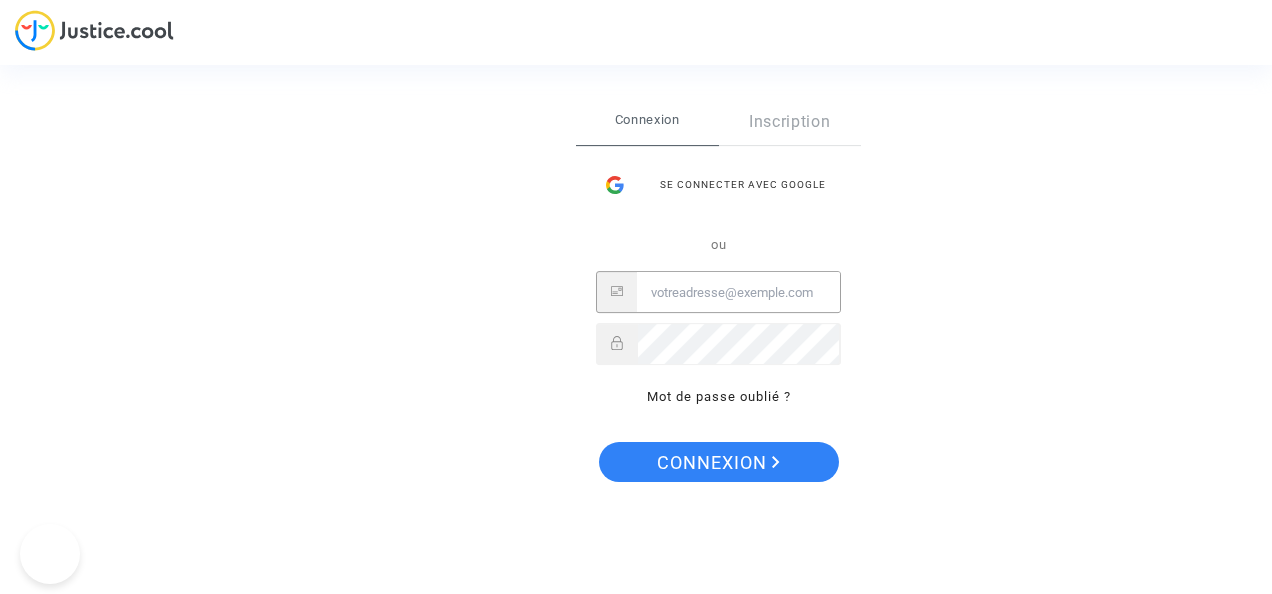 scroll, scrollTop: 0, scrollLeft: 0, axis: both 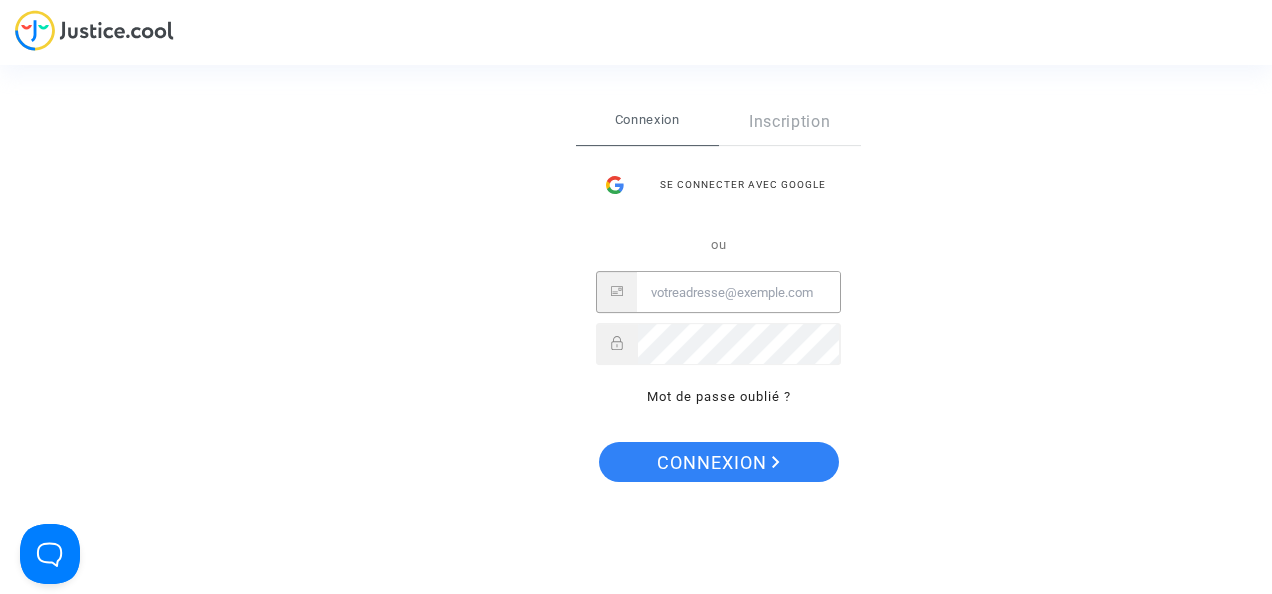 click at bounding box center [738, 293] 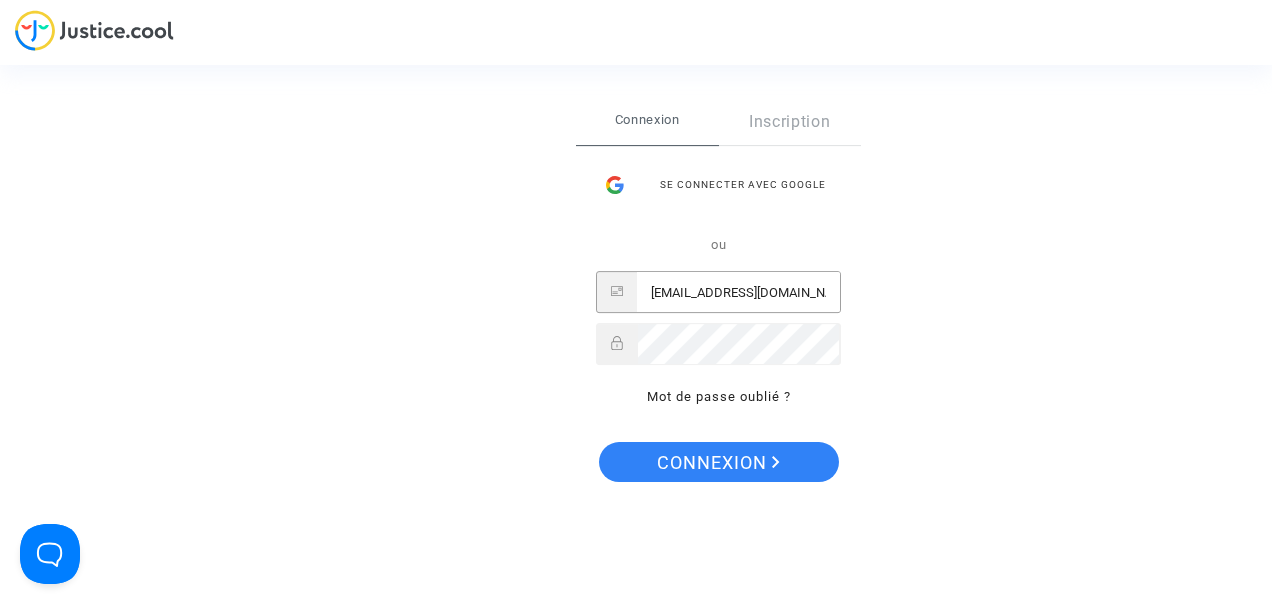 type on "[EMAIL_ADDRESS][DOMAIN_NAME]" 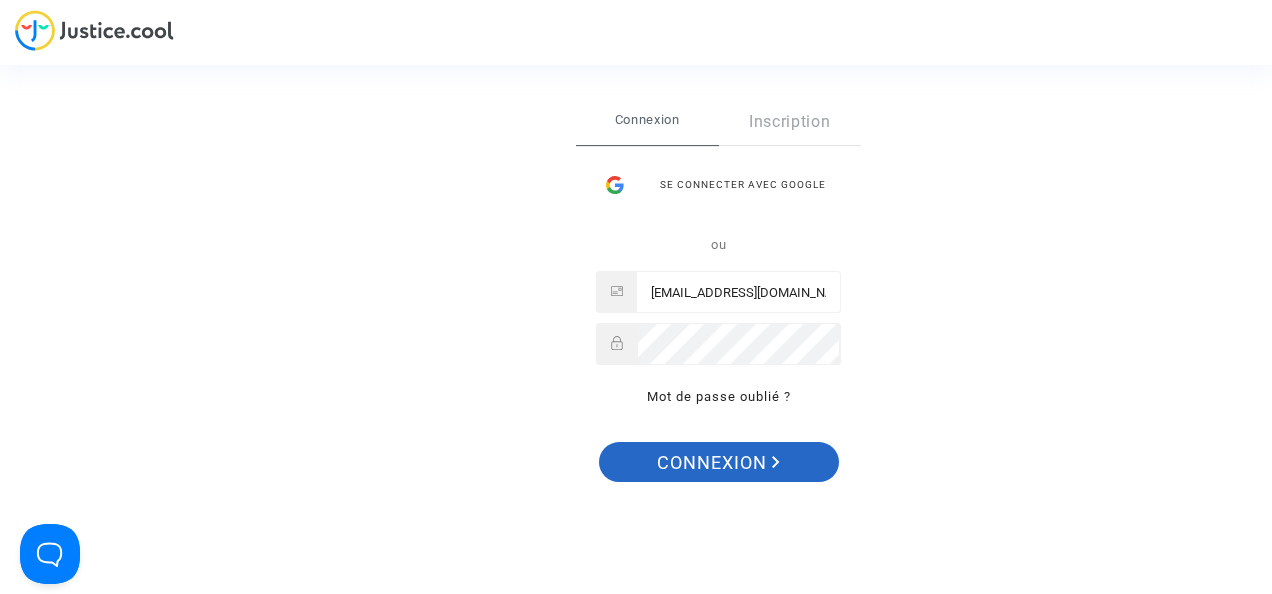 click on "Connexion" at bounding box center [718, 463] 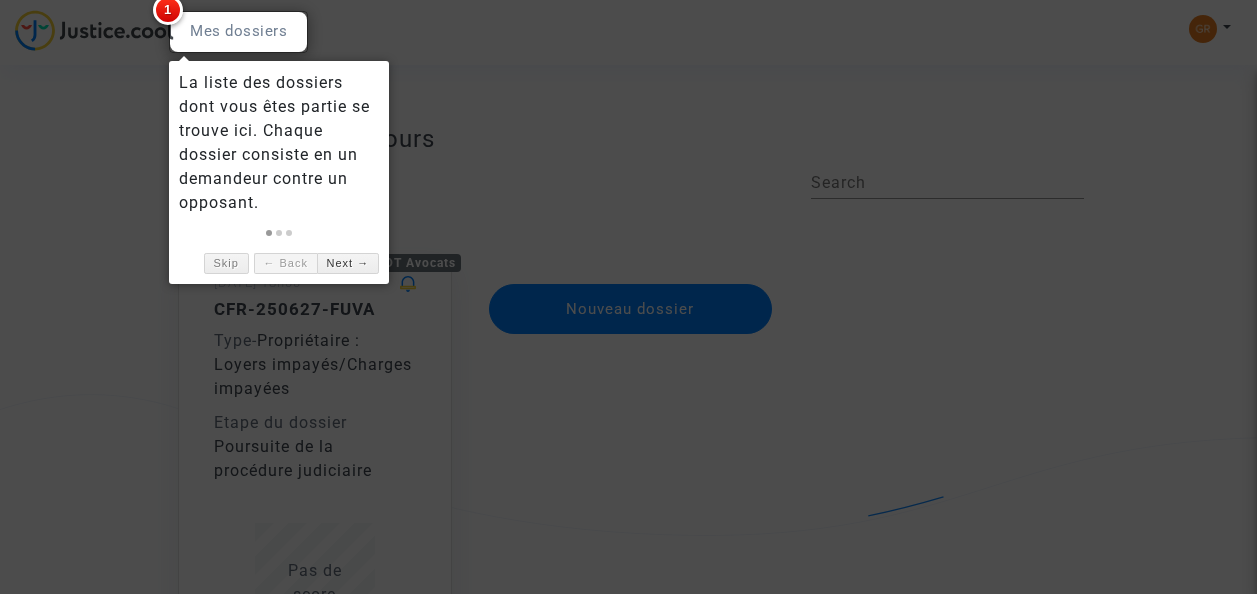 scroll, scrollTop: 0, scrollLeft: 0, axis: both 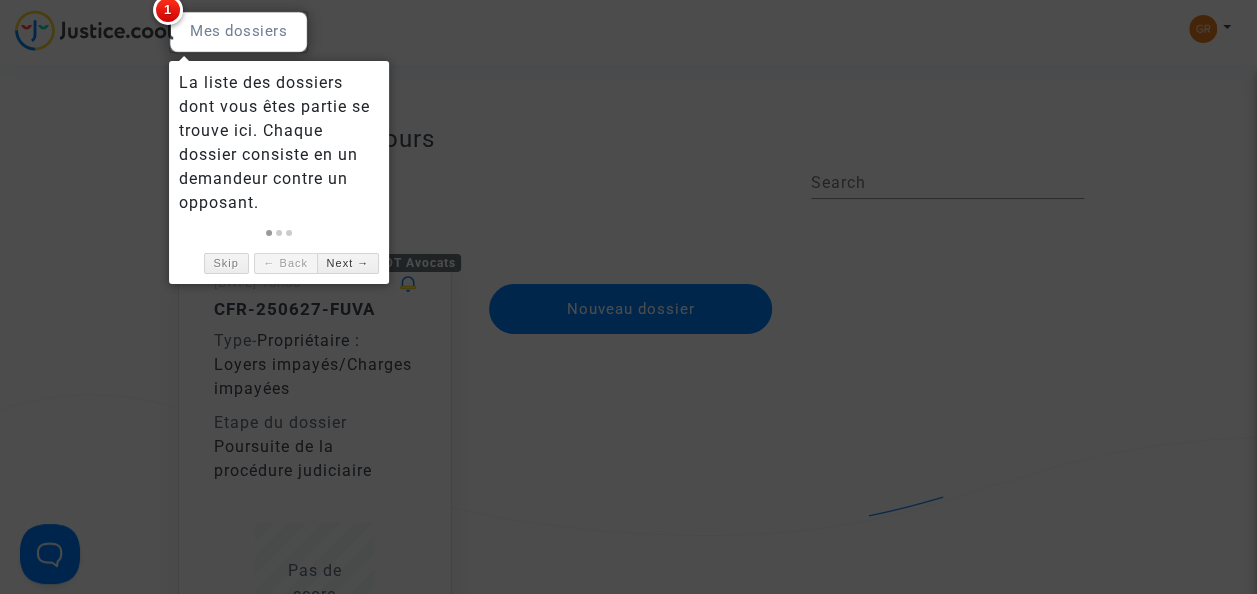 click at bounding box center [628, 297] 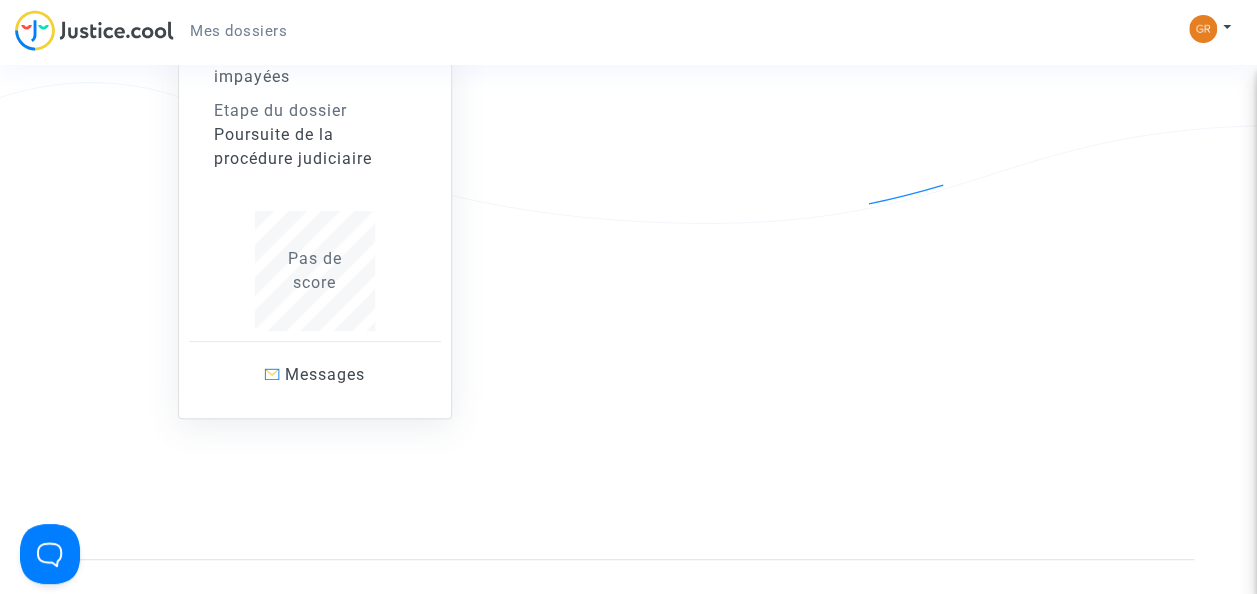 scroll, scrollTop: 308, scrollLeft: 0, axis: vertical 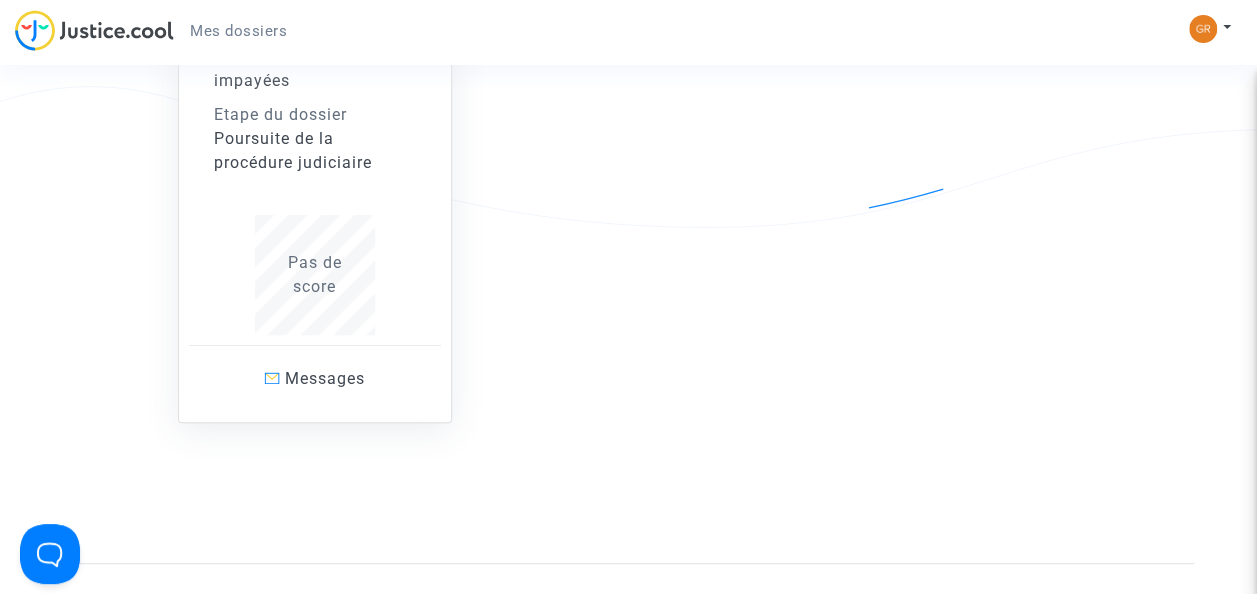 drag, startPoint x: 766, startPoint y: 272, endPoint x: 812, endPoint y: 274, distance: 46.043457 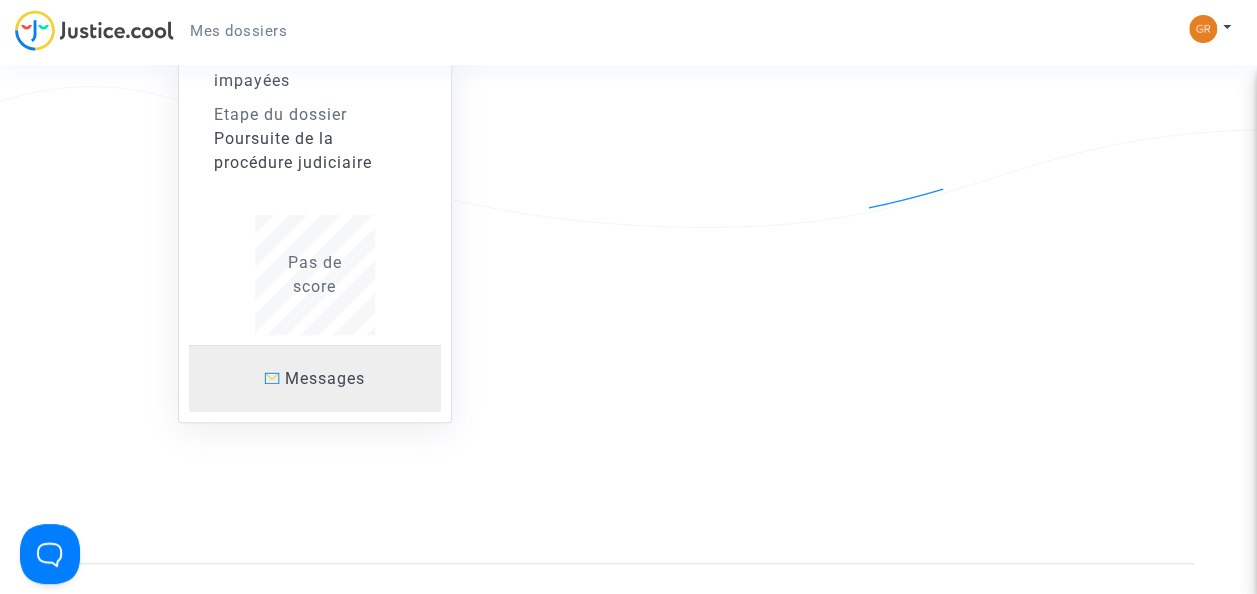 click on "Messages" 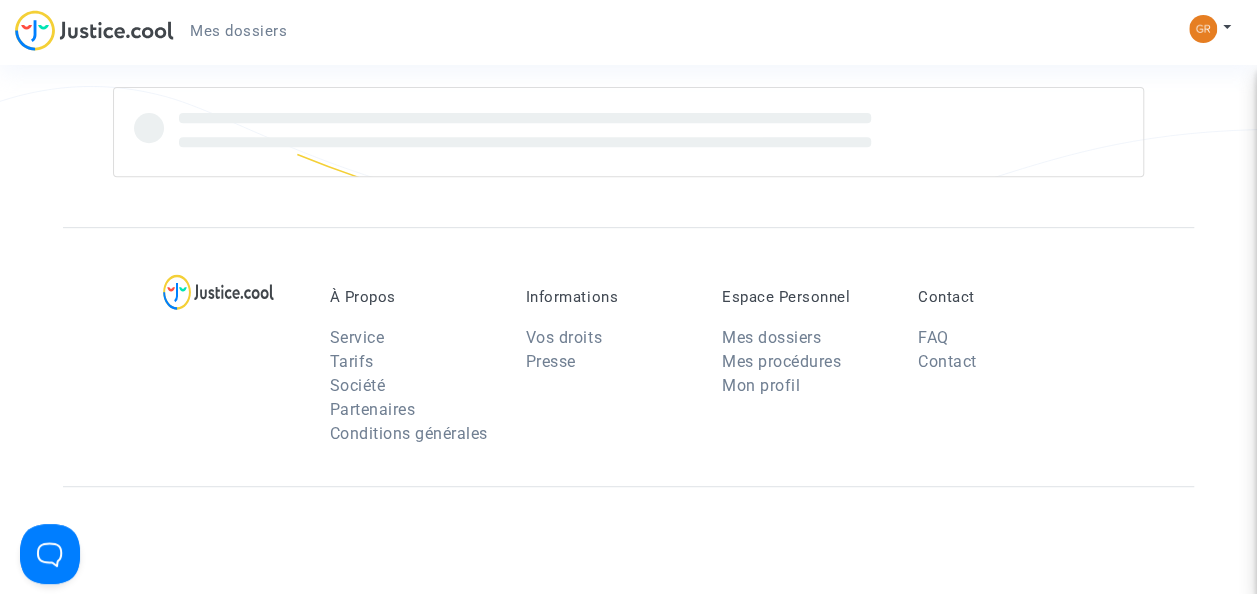 scroll, scrollTop: 308, scrollLeft: 0, axis: vertical 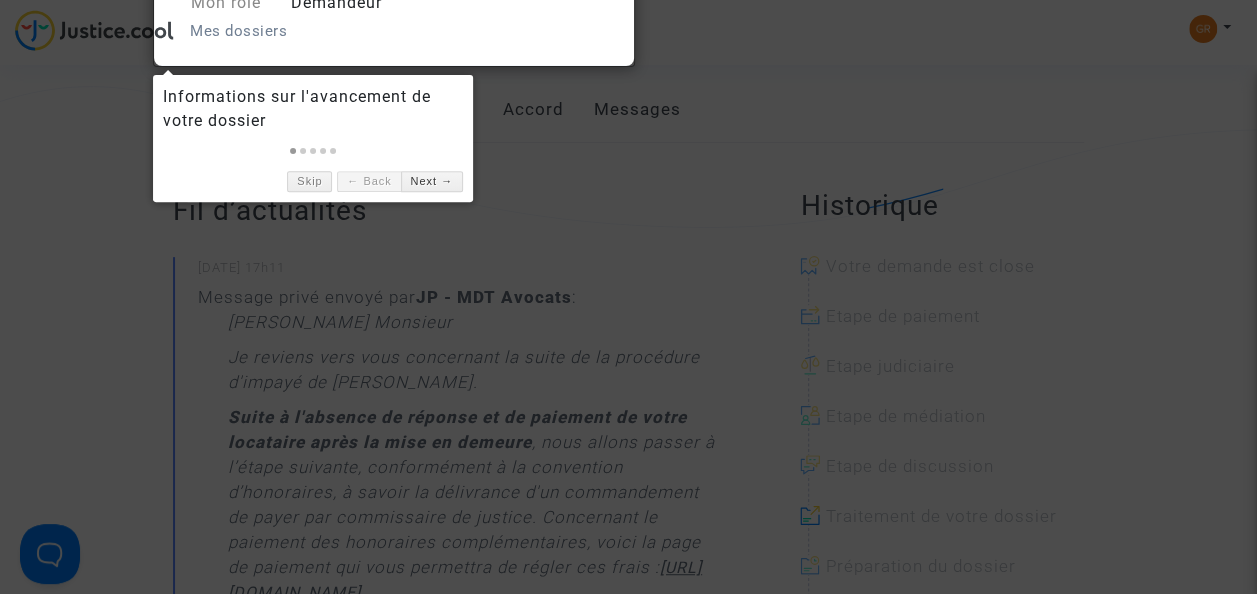 click at bounding box center (628, 297) 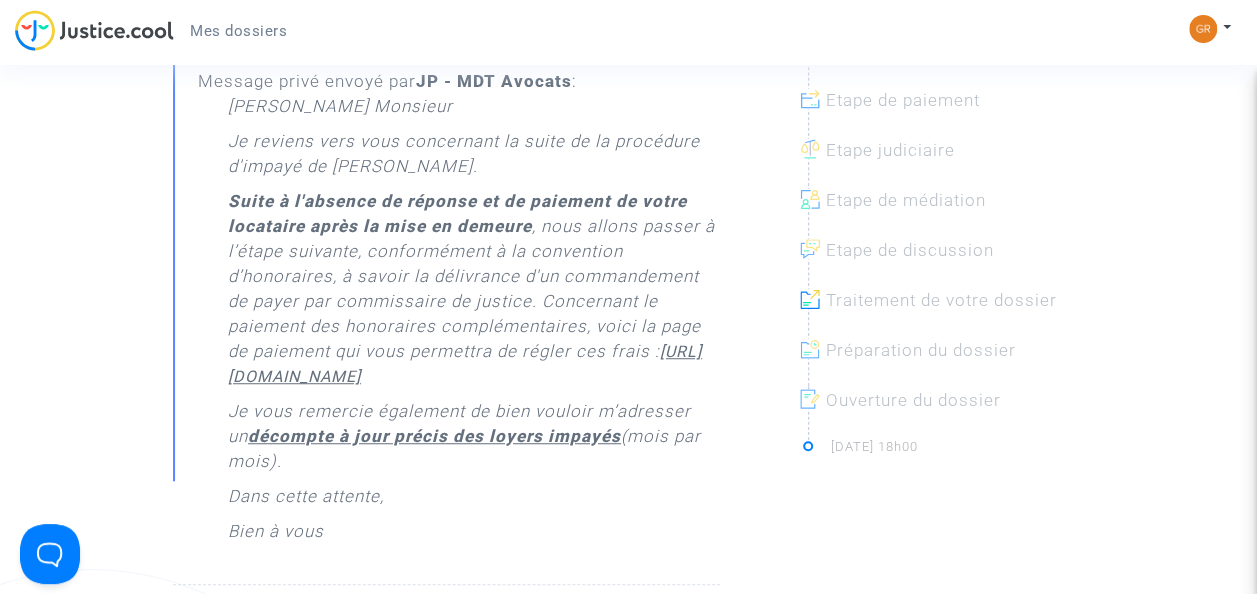 scroll, scrollTop: 528, scrollLeft: 0, axis: vertical 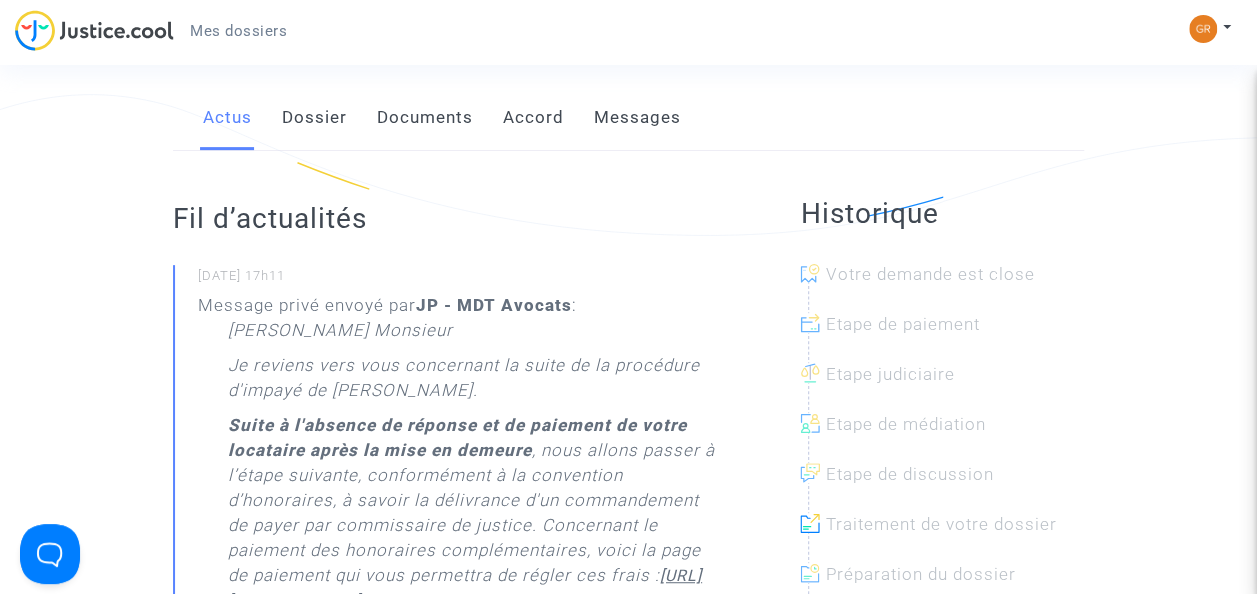 click on "Accord" 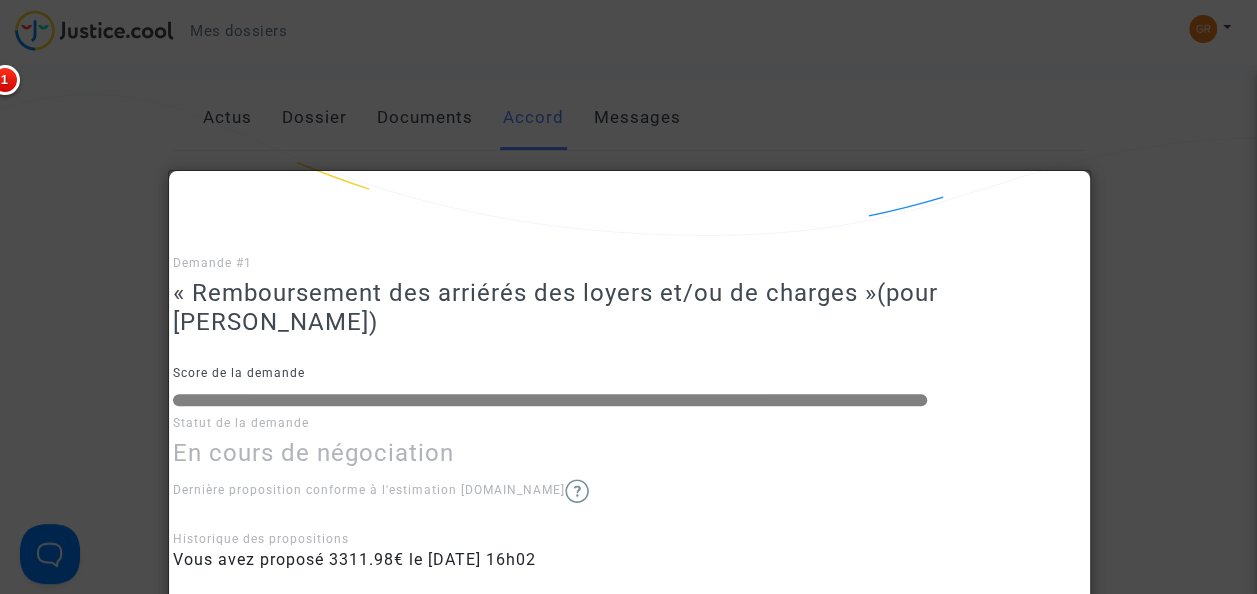 scroll, scrollTop: 756, scrollLeft: 0, axis: vertical 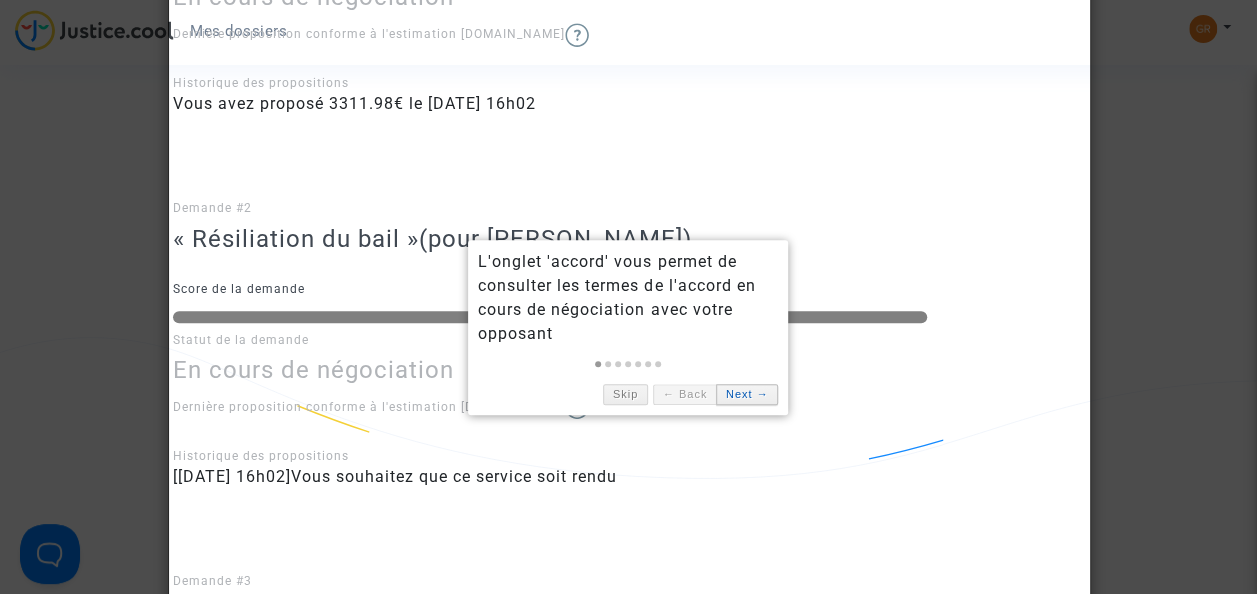 click on "Next →" at bounding box center [747, 394] 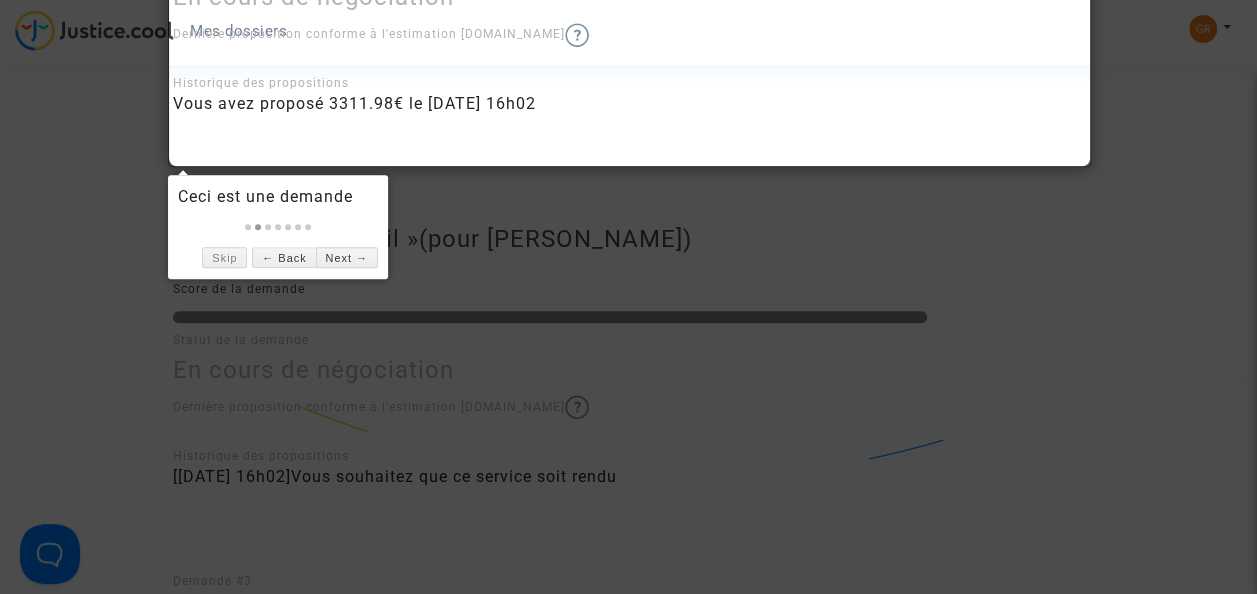 click at bounding box center [628, 297] 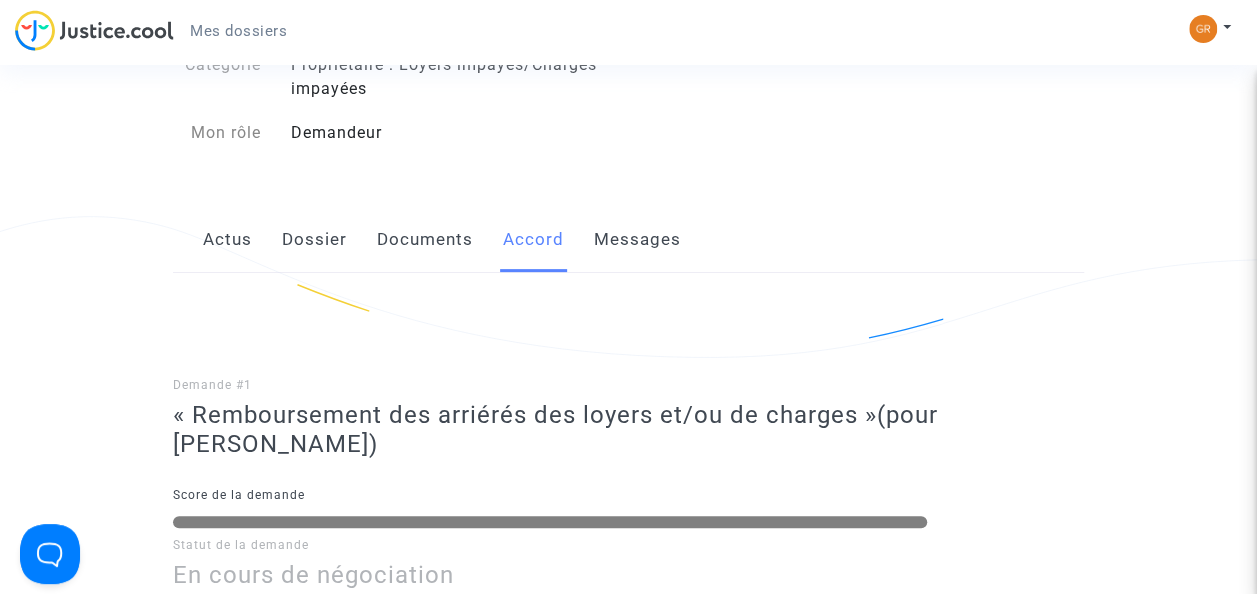 scroll, scrollTop: 176, scrollLeft: 0, axis: vertical 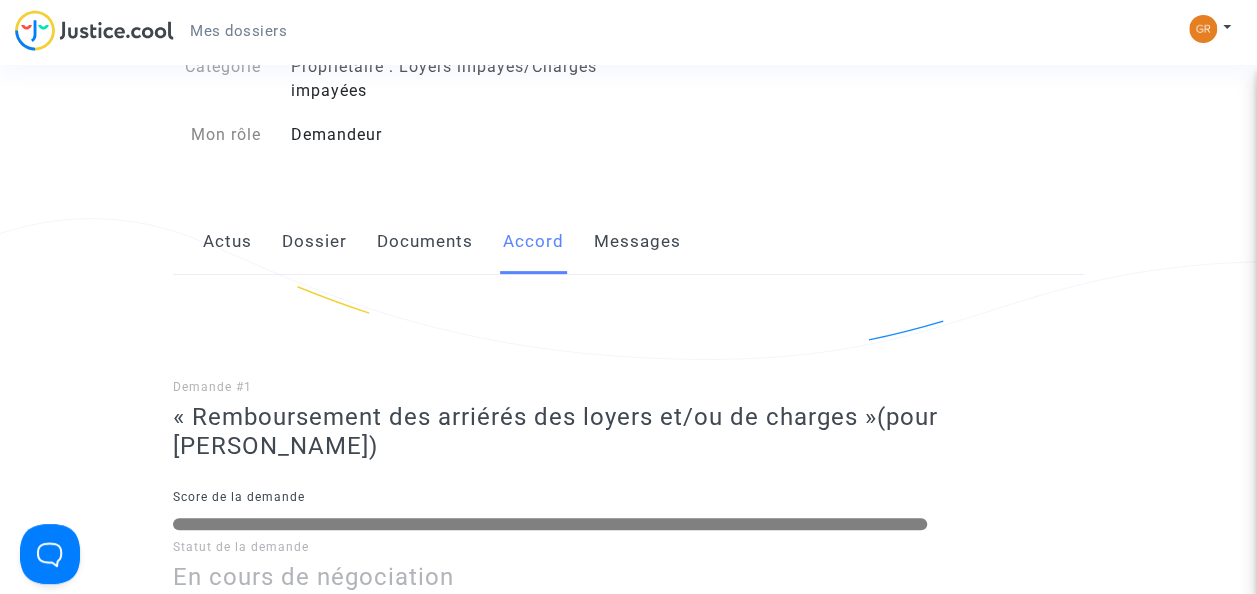 click on "Messages" 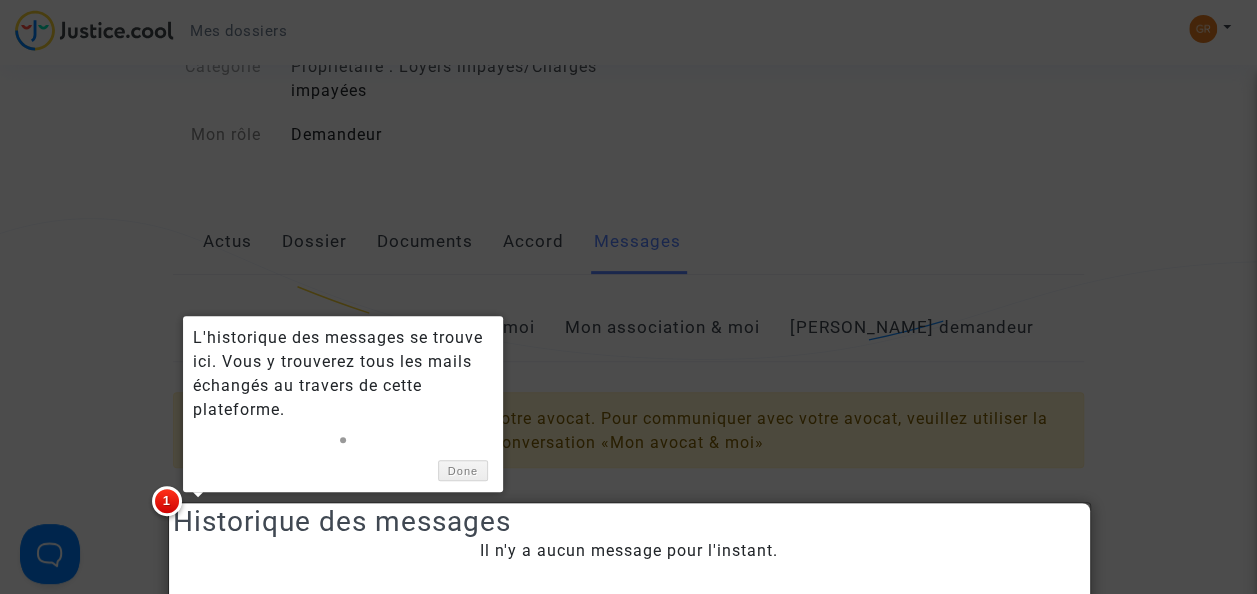 scroll, scrollTop: 313, scrollLeft: 0, axis: vertical 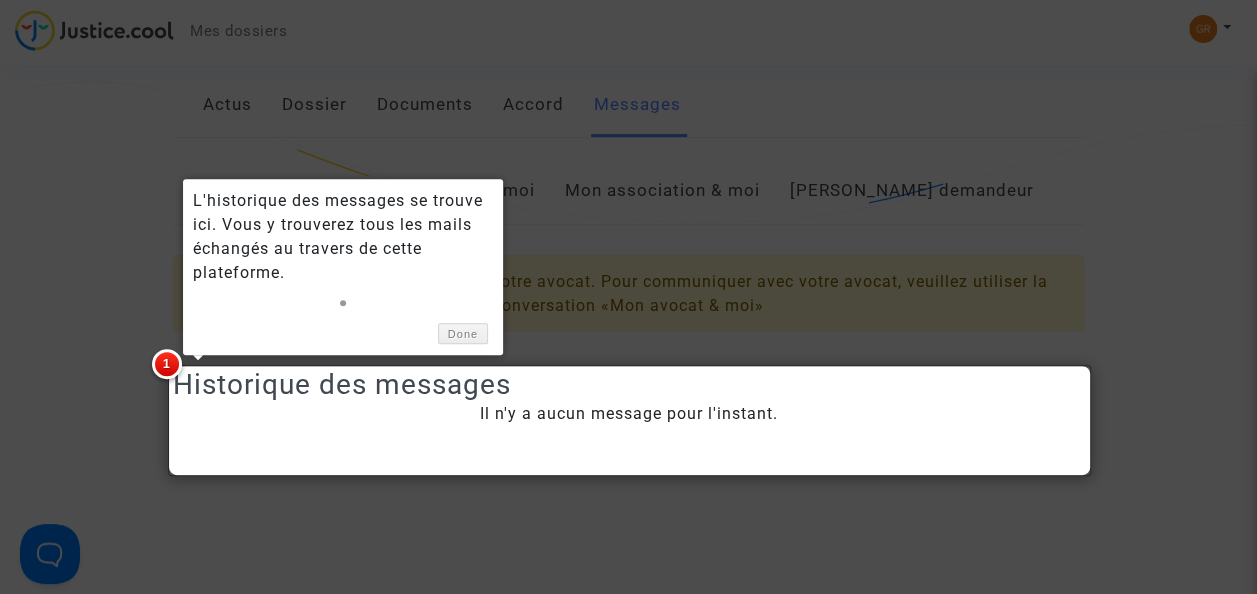 click at bounding box center [628, 297] 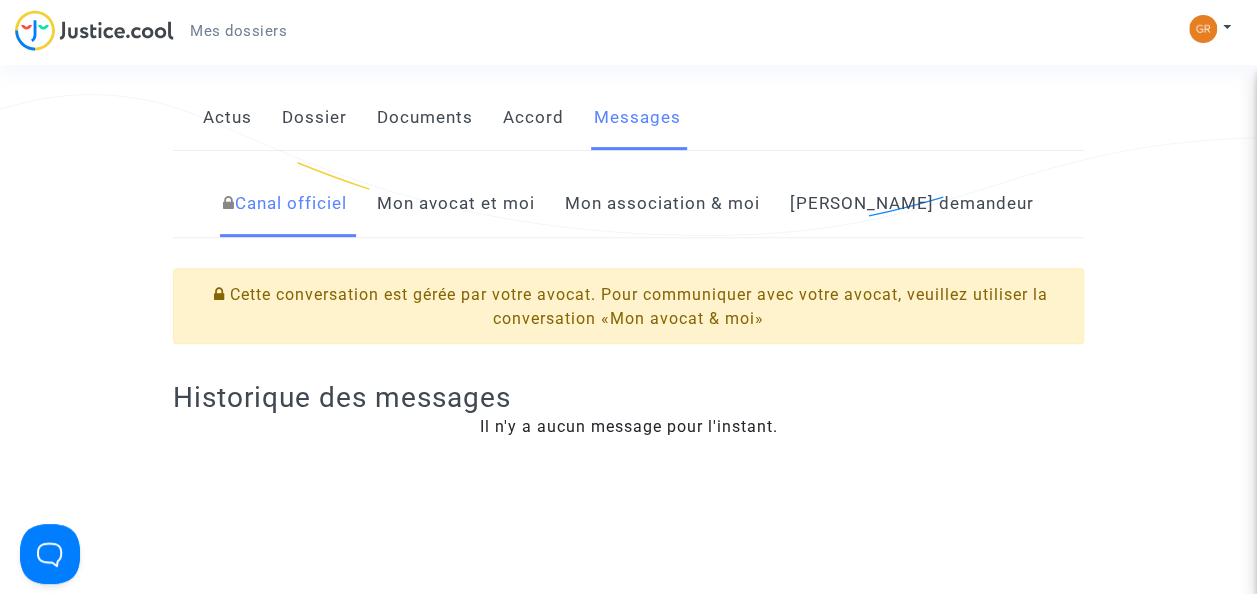 scroll, scrollTop: 302, scrollLeft: 0, axis: vertical 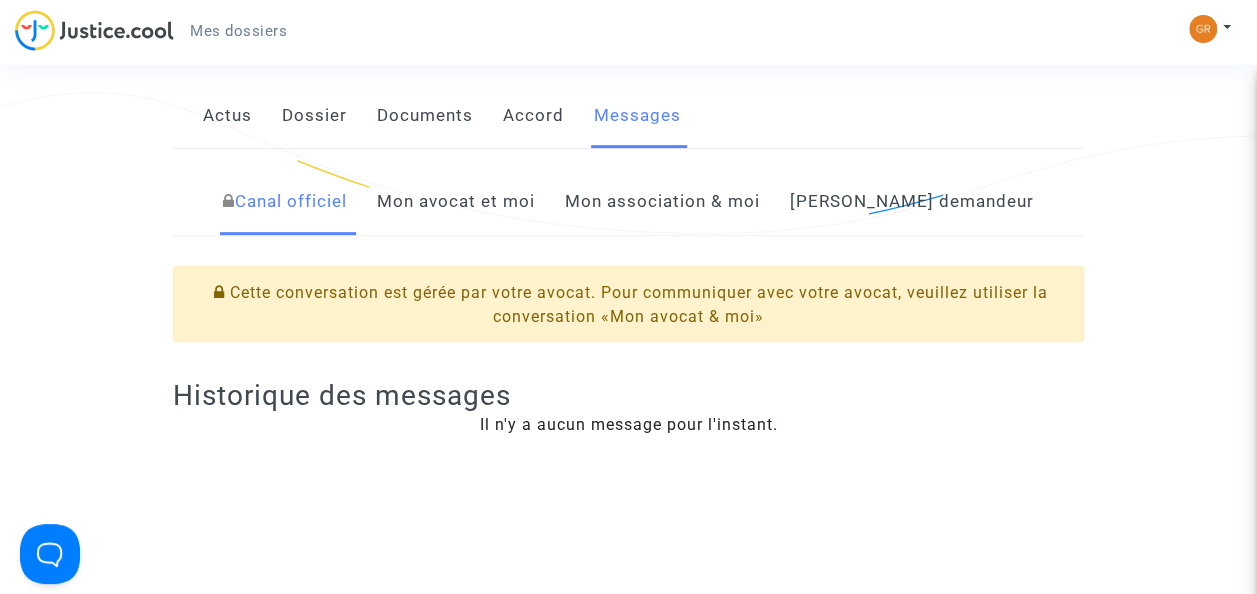 click on "Mon avocat et moi" 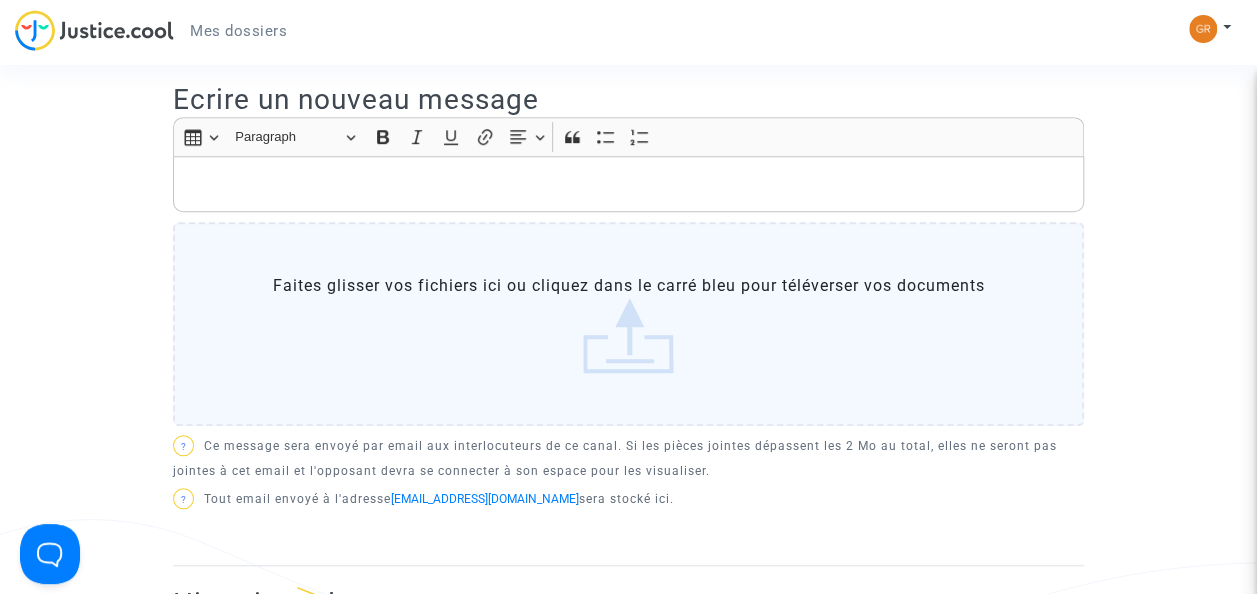 scroll, scrollTop: 578, scrollLeft: 0, axis: vertical 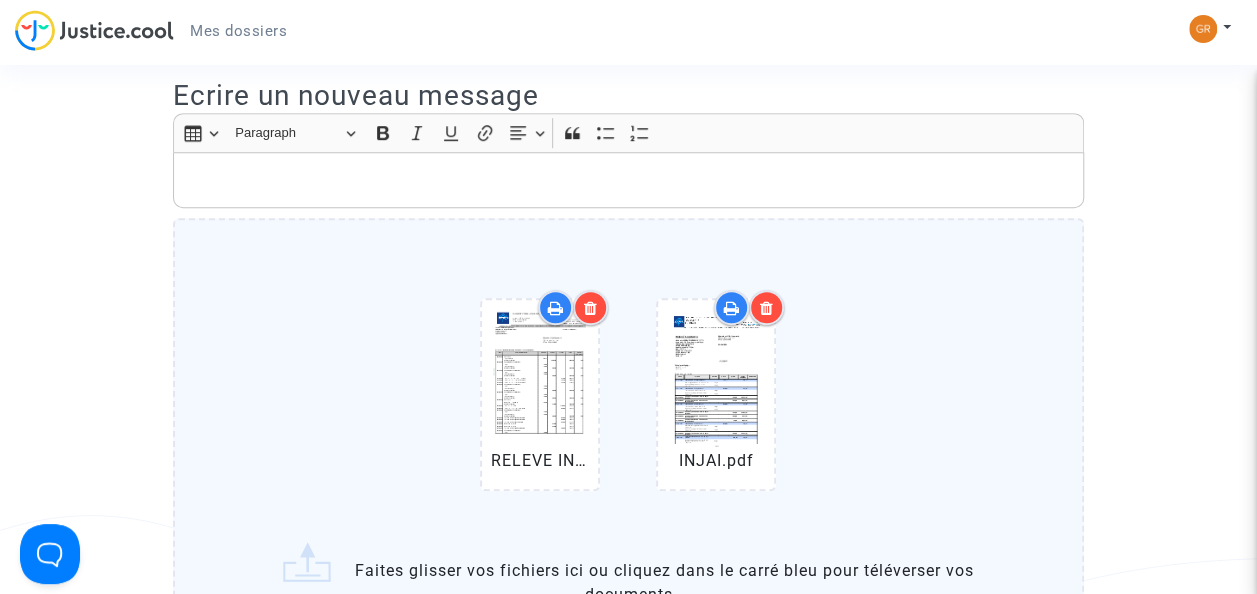 click 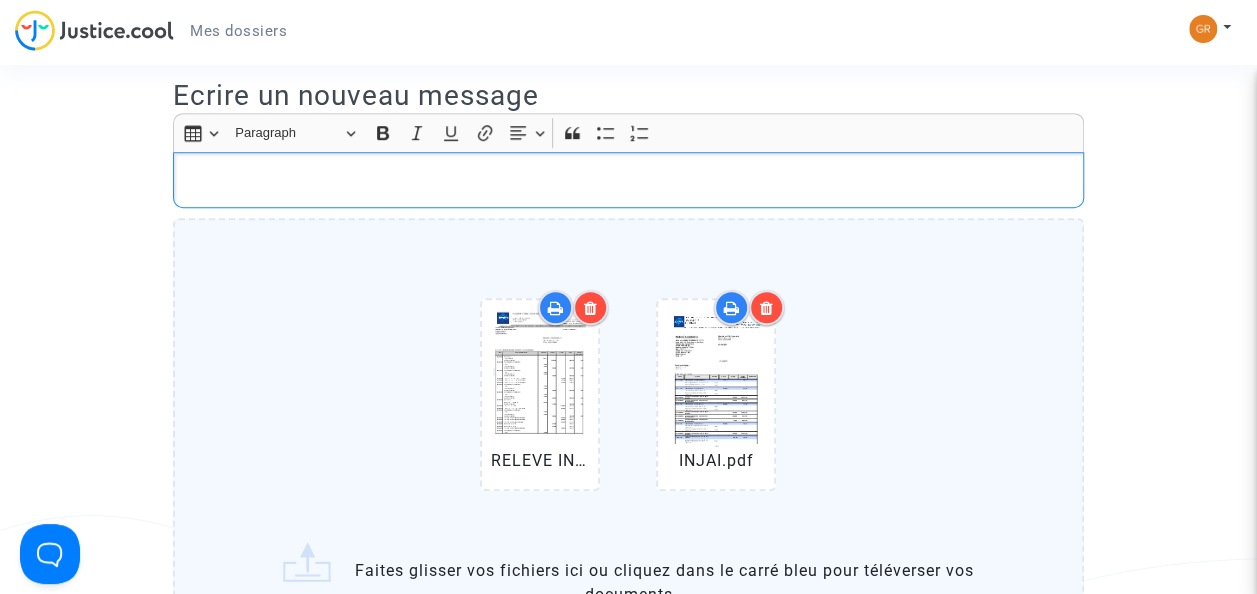 type 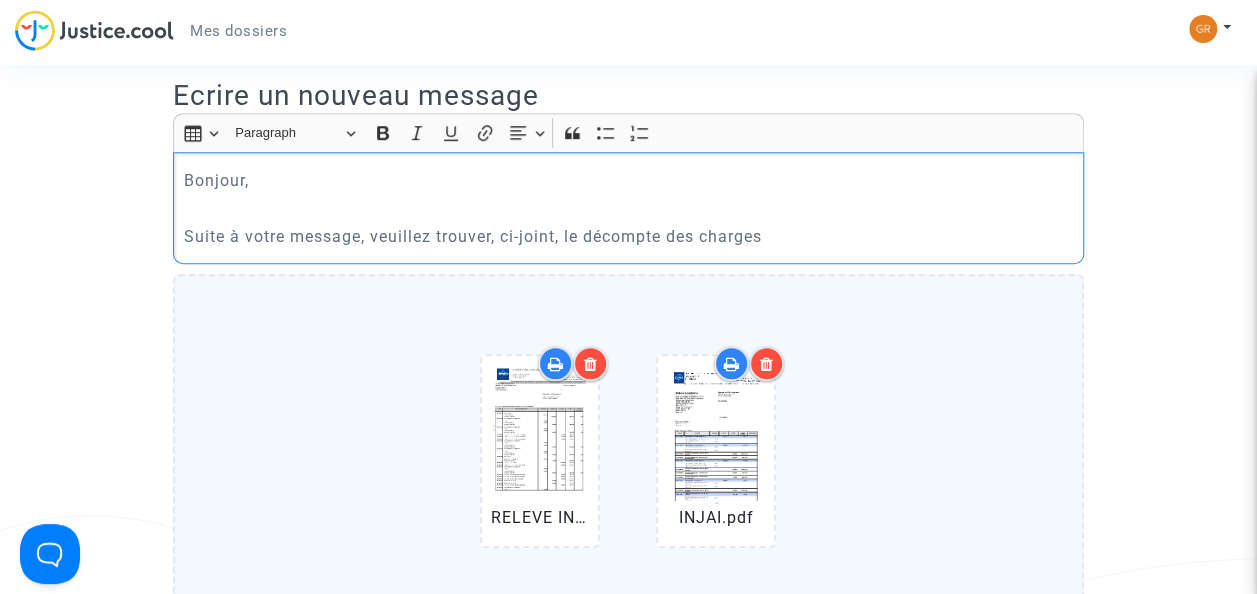drag, startPoint x: 793, startPoint y: 261, endPoint x: 705, endPoint y: 258, distance: 88.051125 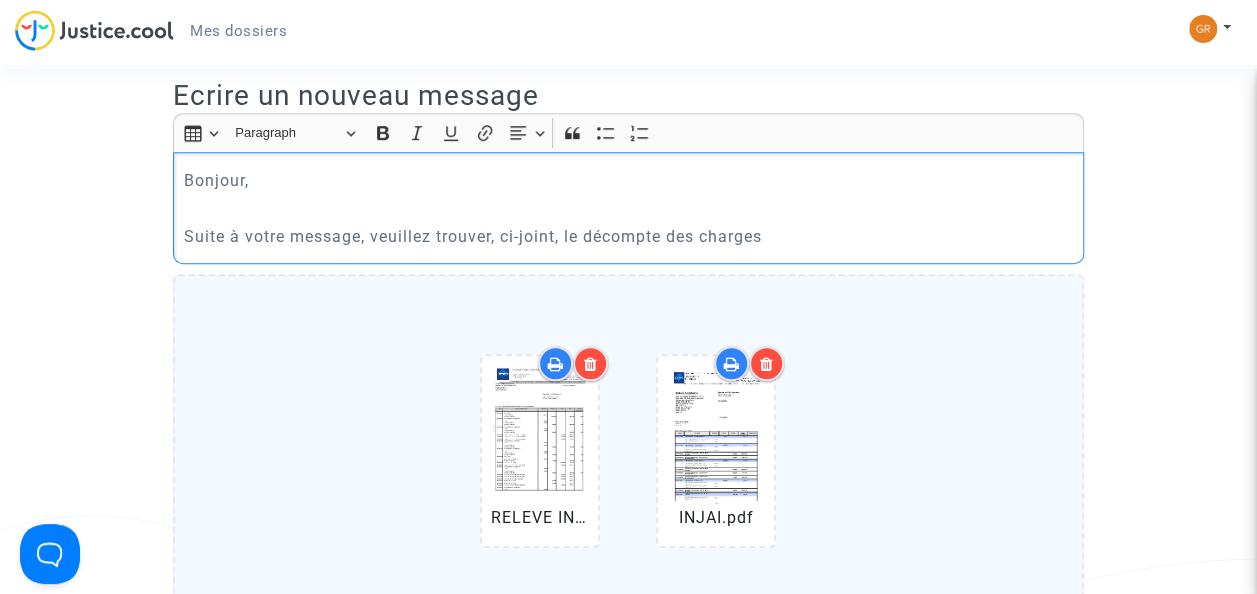 click on "Suite à votre message, veuillez trouver, ci-joint, le décompte des charges" 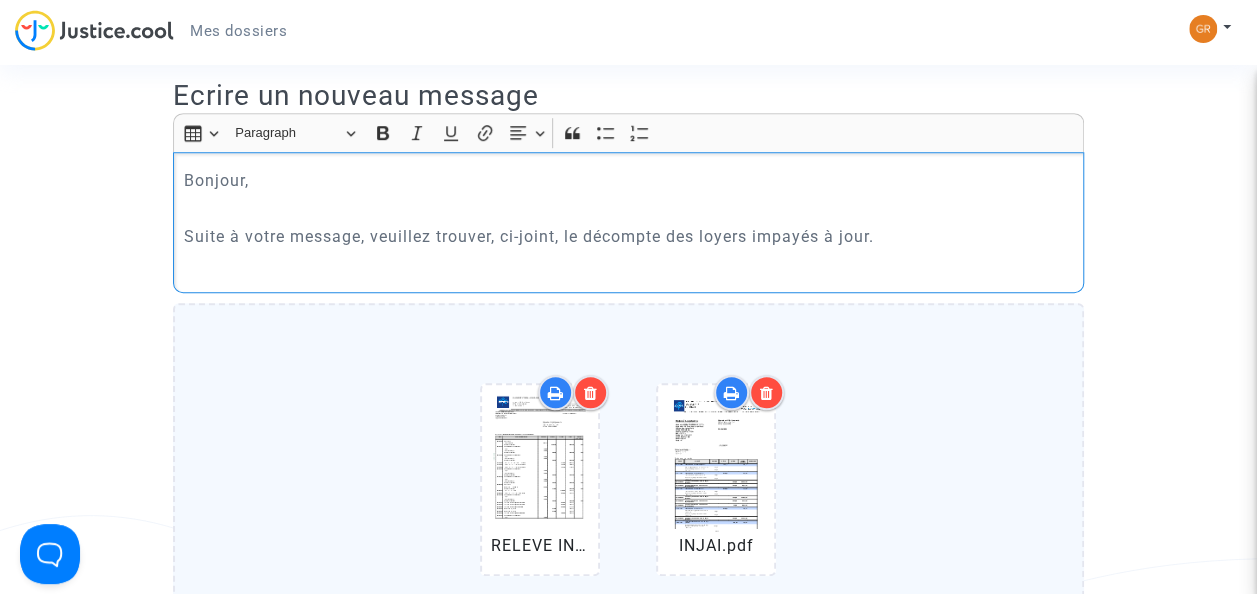 click on "Bonjour," 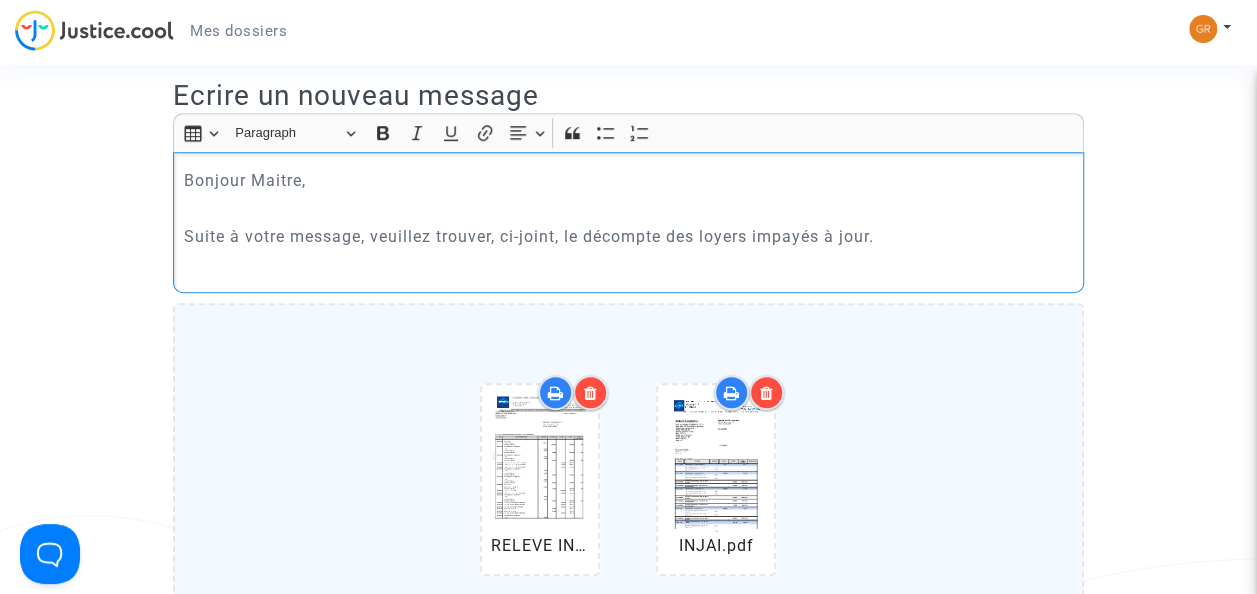click 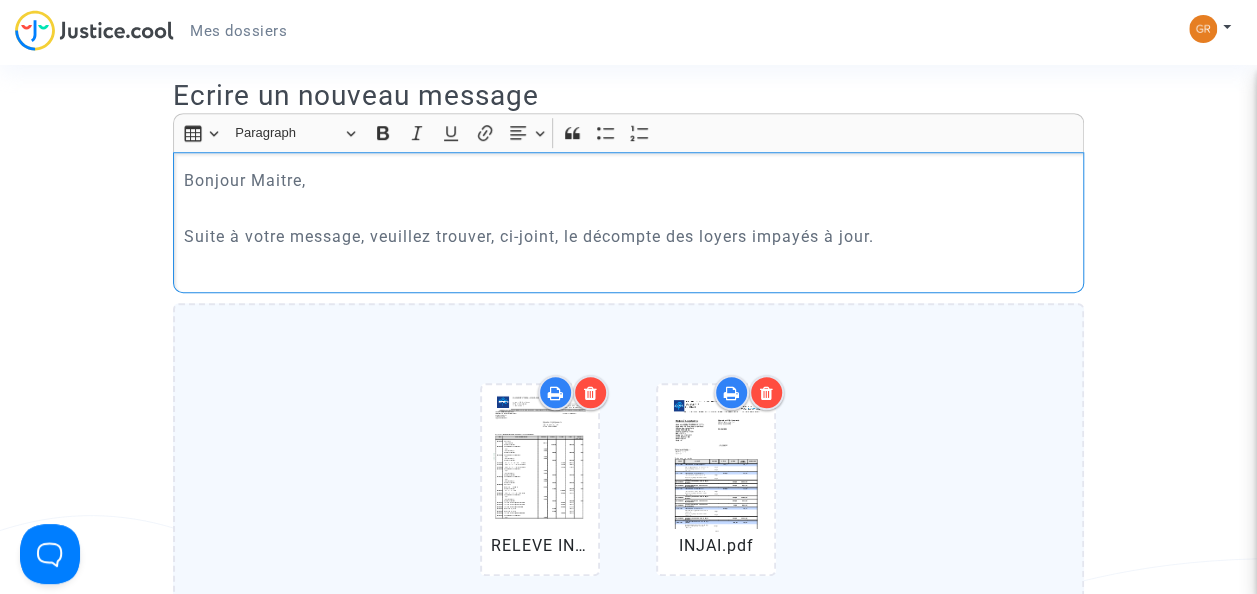 click on "Suite à votre message, veuillez trouver, ci-joint, le décompte des loyers impayés à jour." 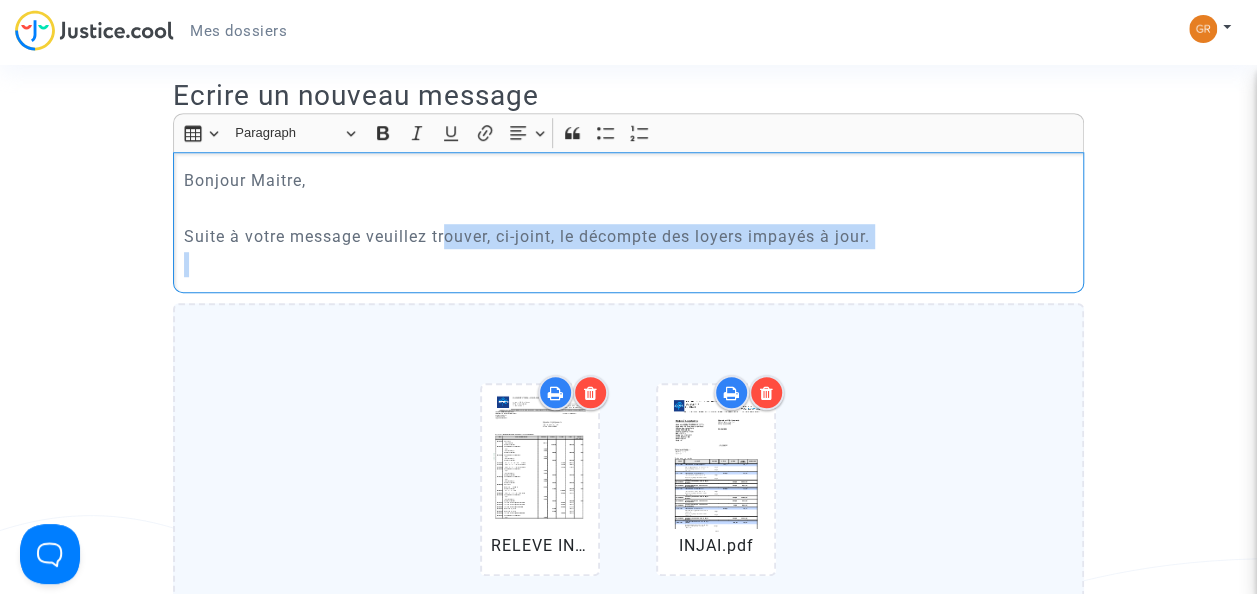 drag, startPoint x: 444, startPoint y: 244, endPoint x: 457, endPoint y: 275, distance: 33.61547 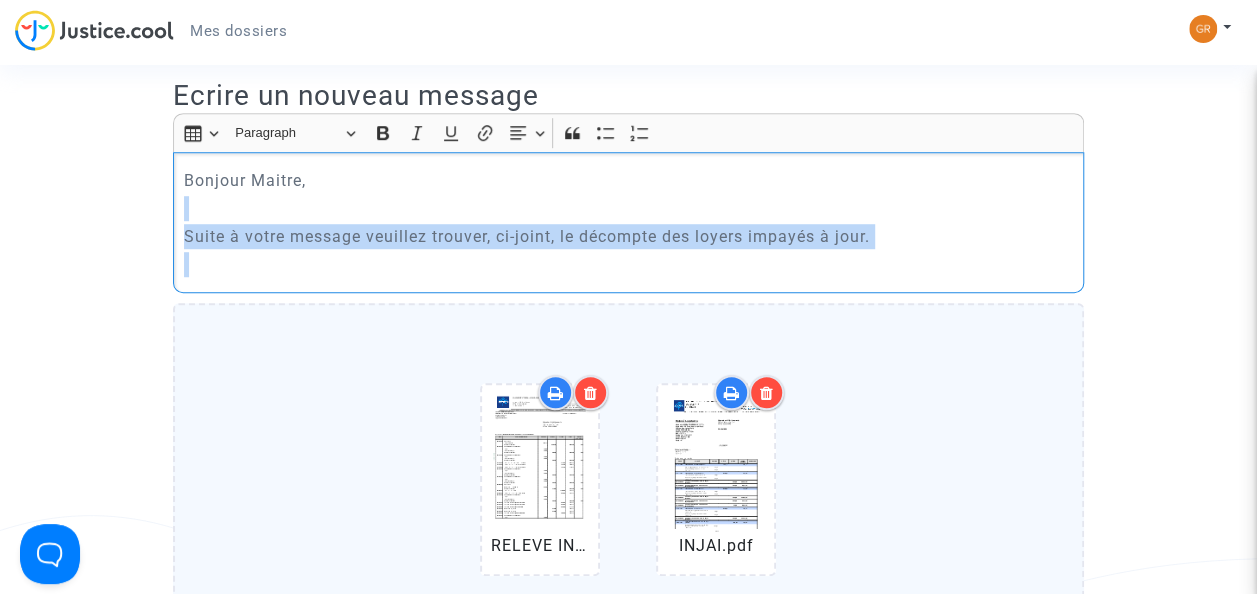 drag, startPoint x: 402, startPoint y: 233, endPoint x: 420, endPoint y: 284, distance: 54.08327 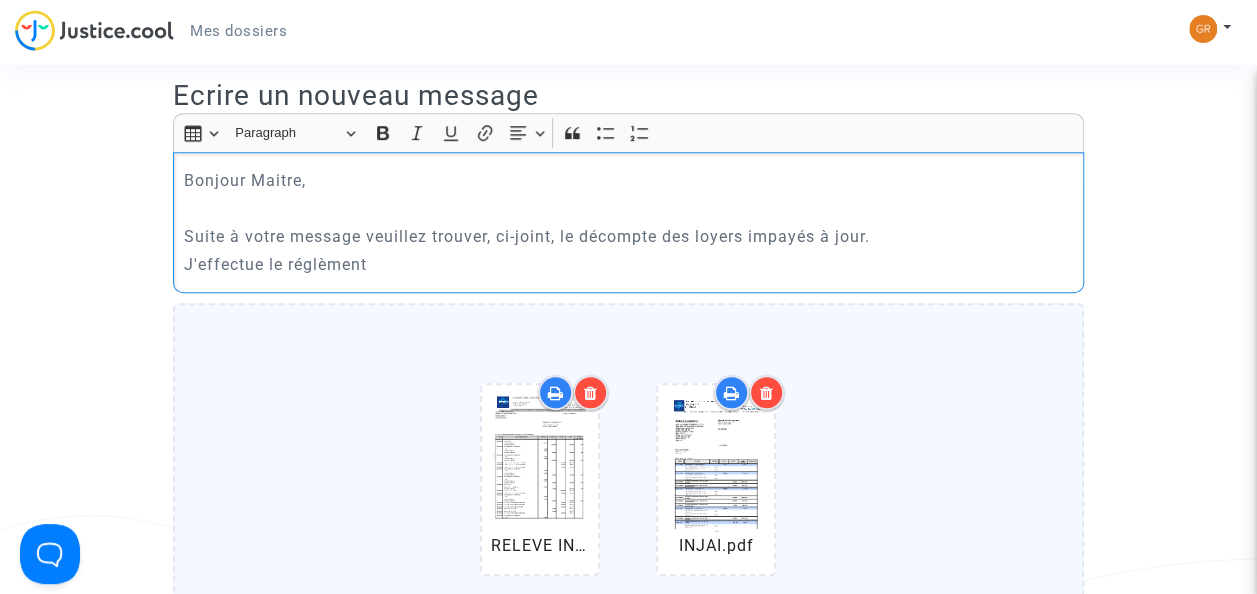 click on "J'effectue le réglèment" 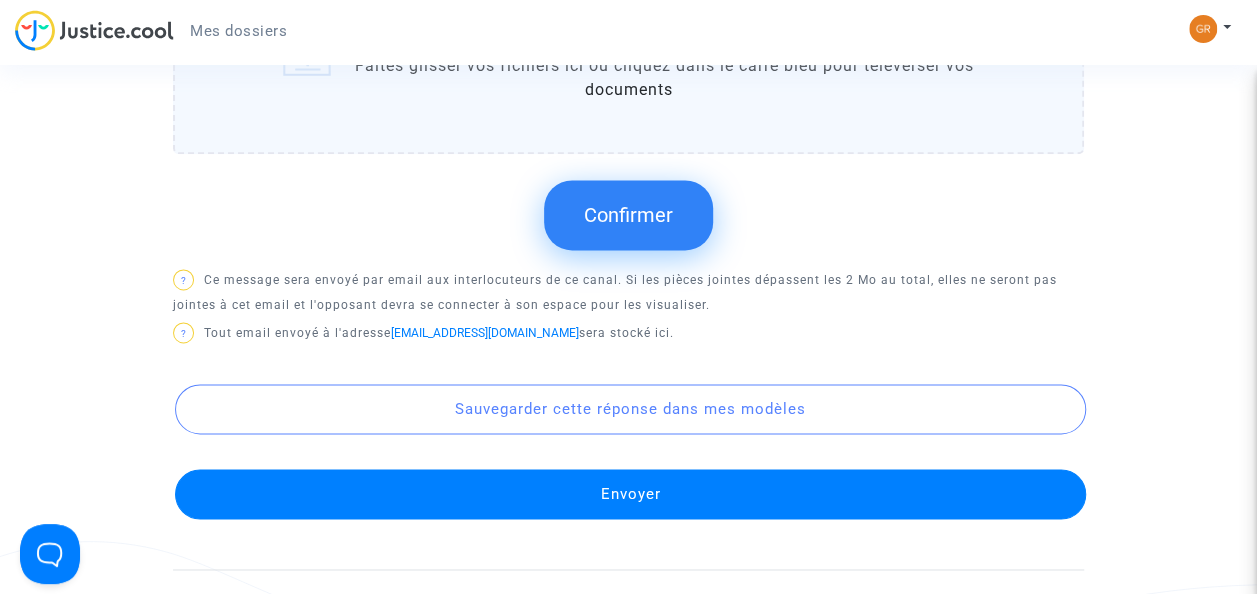 scroll, scrollTop: 1256, scrollLeft: 0, axis: vertical 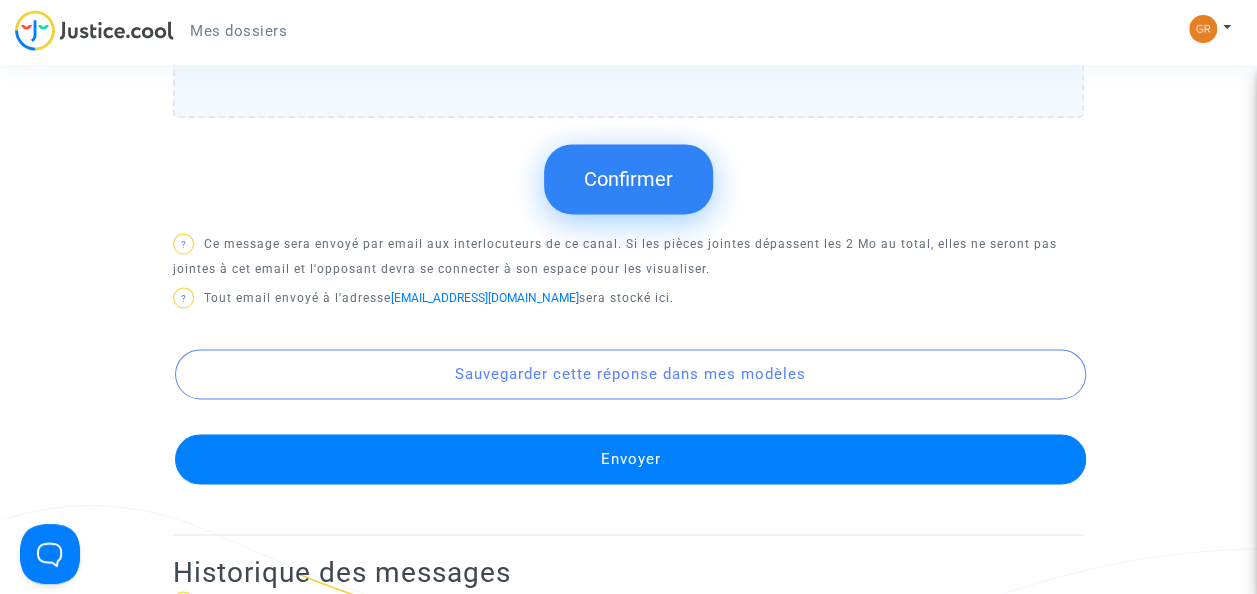 click on "Confirmer" 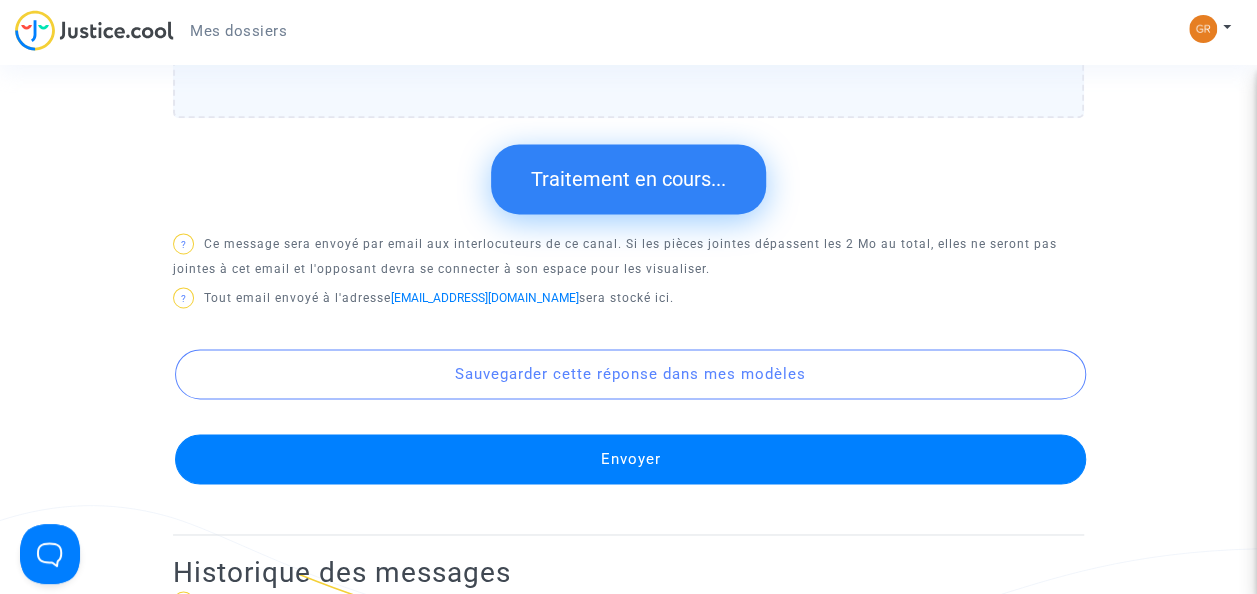 scroll, scrollTop: 974, scrollLeft: 0, axis: vertical 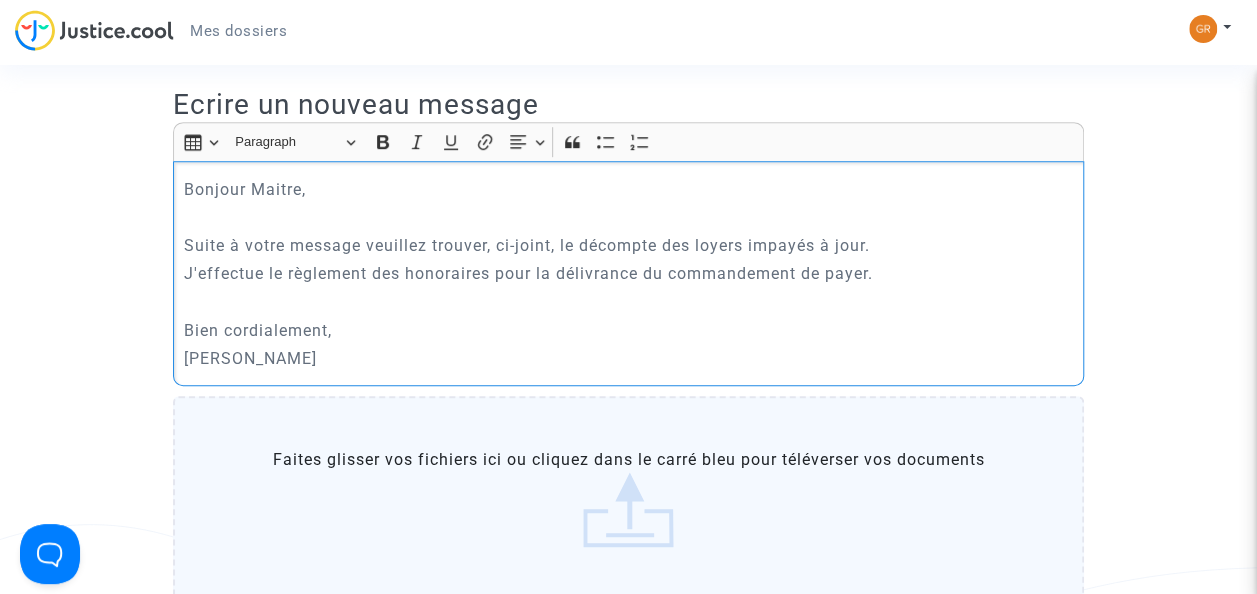 click on "Suite à votre message veuillez trouver, ci-joint, le décompte des loyers impayés à jour." 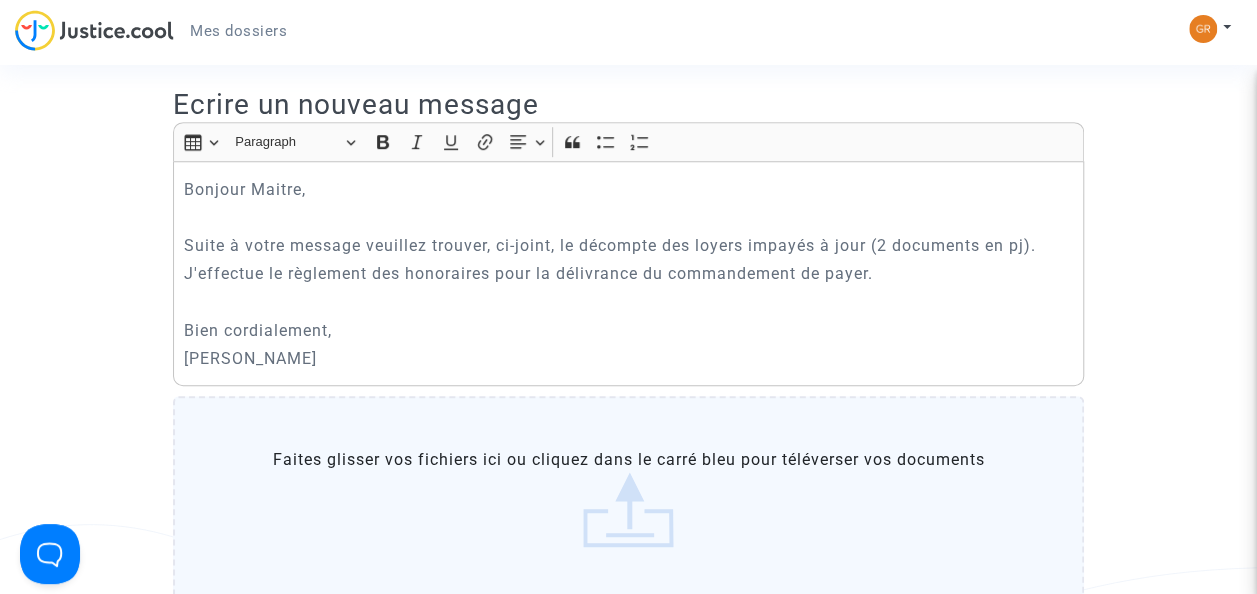 click on "Ref.  CFR-250627-FUVA  Etape   Poursuite de la procédure judiciaire       Catégorie   Propriétaire : Loyers impayés/Charges impayées   Mon rôle   Demandeur   Actus   Dossier   Documents   Accord   Messages   Canal officiel   Mon avocat et moi   Mon association & moi   [PERSON_NAME] demandeur   DEMANDEUR  MEGRAT [PERSON_NAME]  AVOCAT DU DEMANDEUR  JP - MDT Avocats Ecrire un nouveau message Rich Text Editor Insert table Insert table Heading Paragraph Paragraph Heading 1 Heading 2 Heading 3 Bold (CTRL+B) Bold Italic (CTRL+I) Italic Underline (CTRL+U) Underline Link (Ctrl+K) Link Text alignment Text alignment Align left Align left Align right Align right Align center Align center Justify Justify Block quote Block quote Bulleted List Bulleted List Numbered List Numbered List Bonjour Maitre, Suite à votre message veuillez trouver, ci-joint, le décompte des loyers impayés à jour (2 documents en pj). J'effectue le règlement des honoraires pour la délivrance du commandement de payer. Bien cordialement,    ? ? ?" 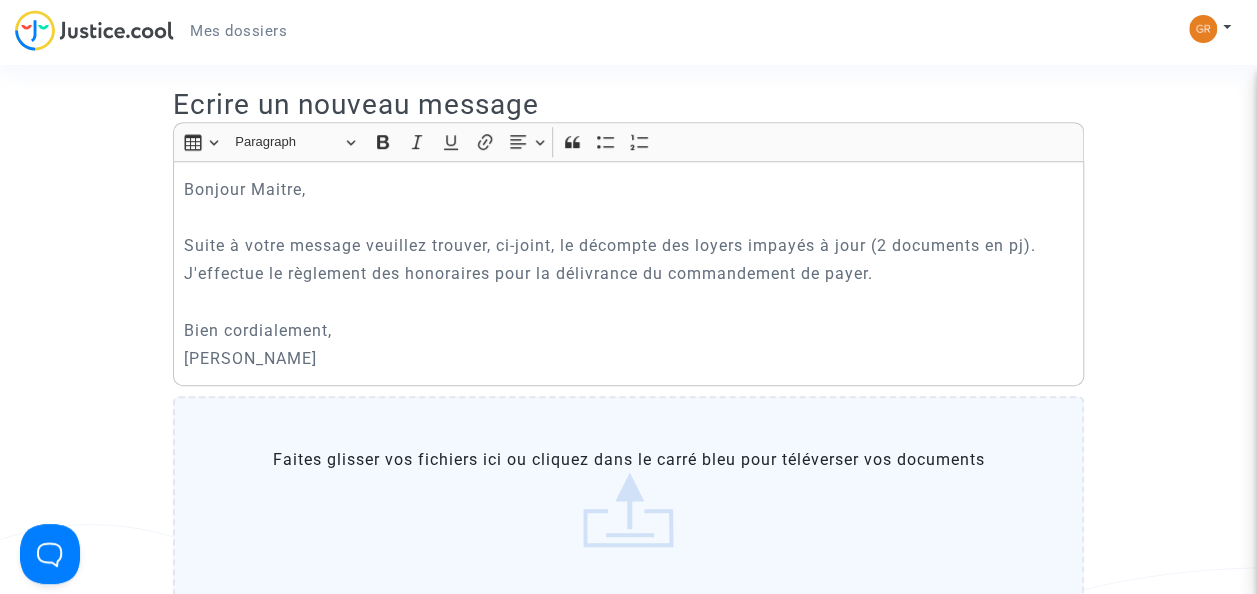 scroll, scrollTop: 1008, scrollLeft: 0, axis: vertical 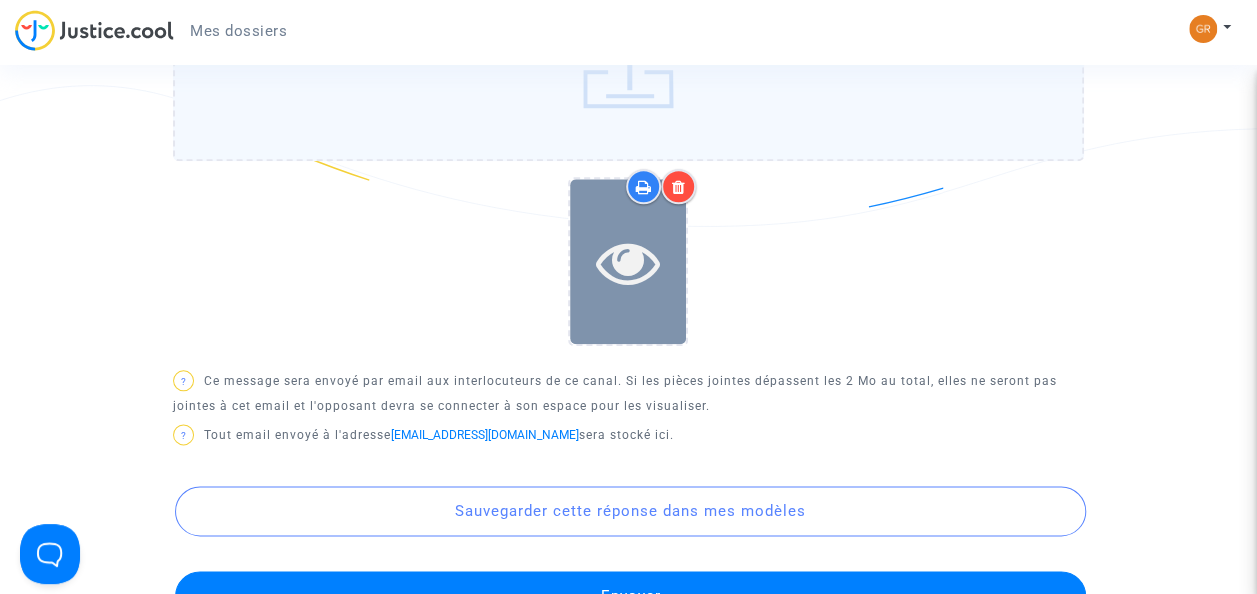 click at bounding box center [628, 262] 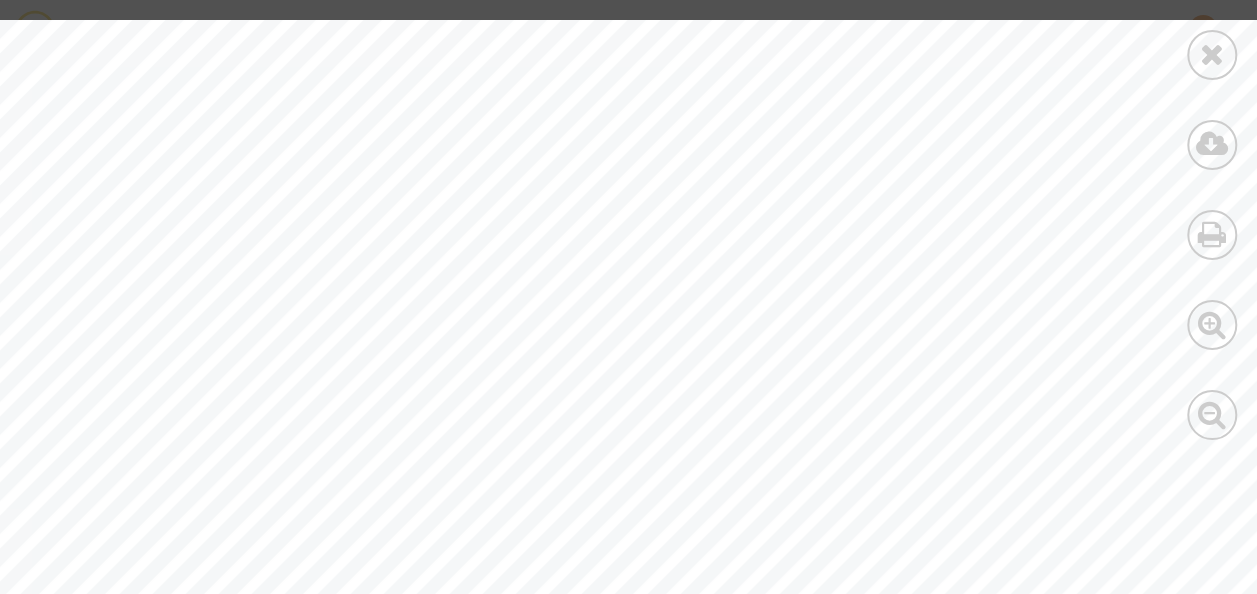 scroll, scrollTop: 0, scrollLeft: 0, axis: both 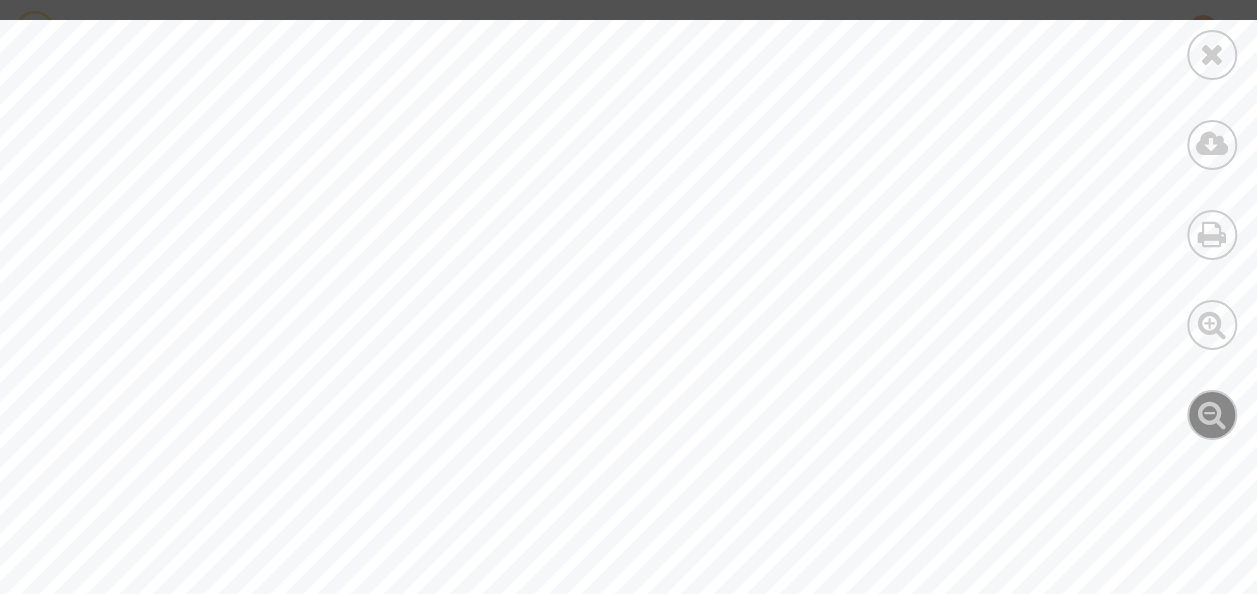 click at bounding box center [1212, 414] 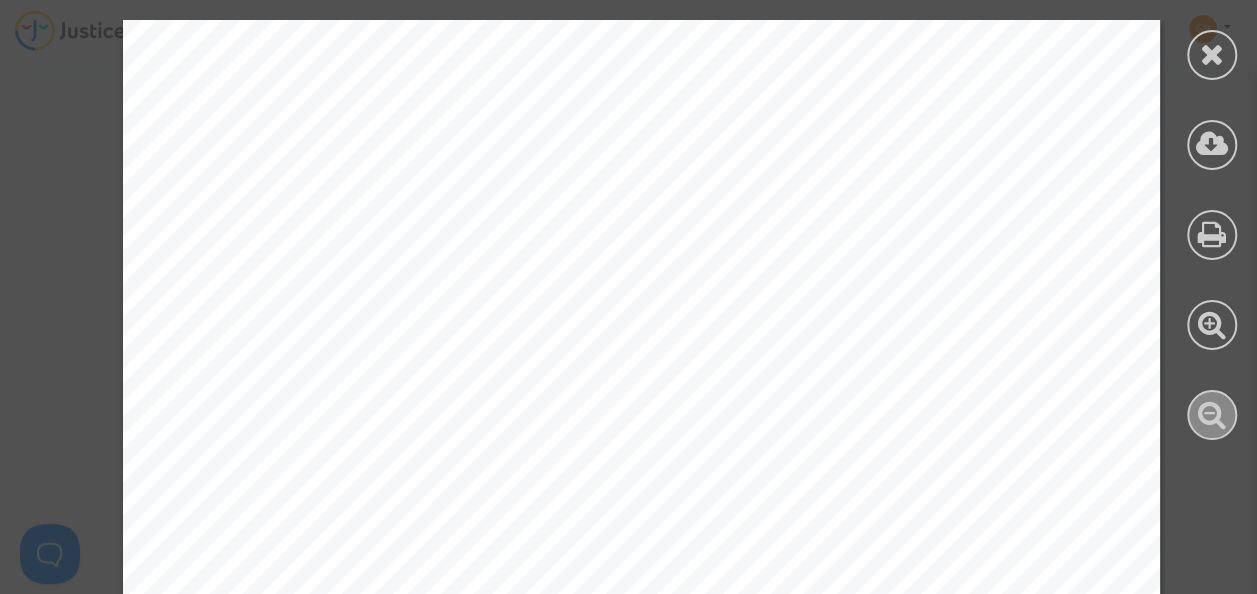 click at bounding box center [1212, 414] 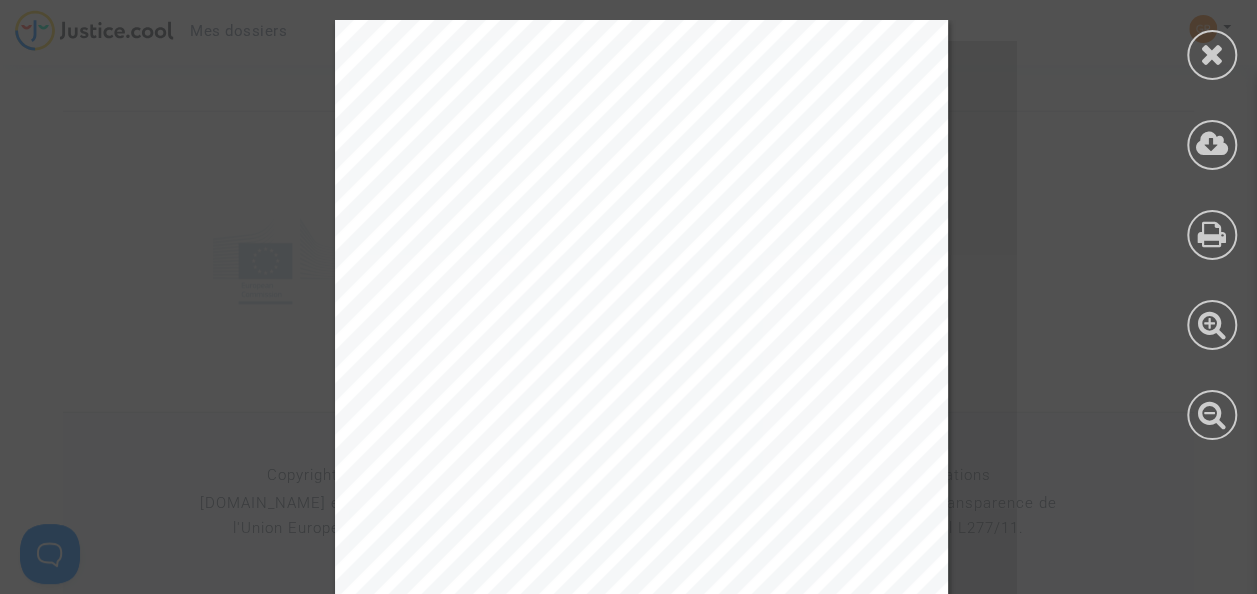 scroll, scrollTop: 2268, scrollLeft: 0, axis: vertical 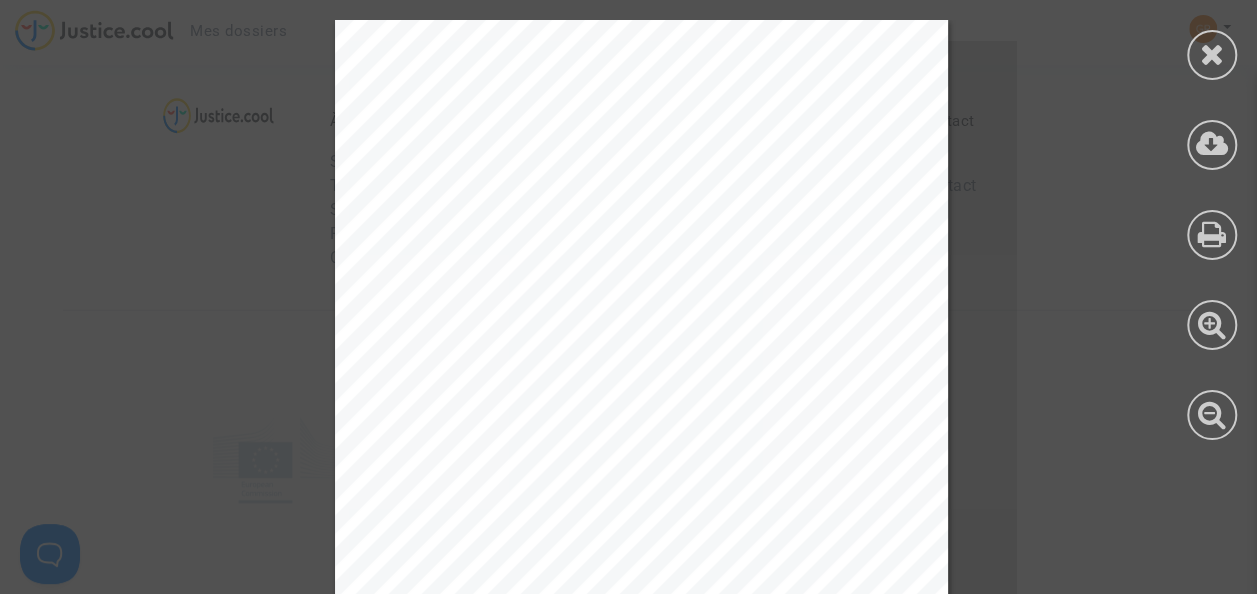 drag, startPoint x: 790, startPoint y: 424, endPoint x: 784, endPoint y: 238, distance: 186.09676 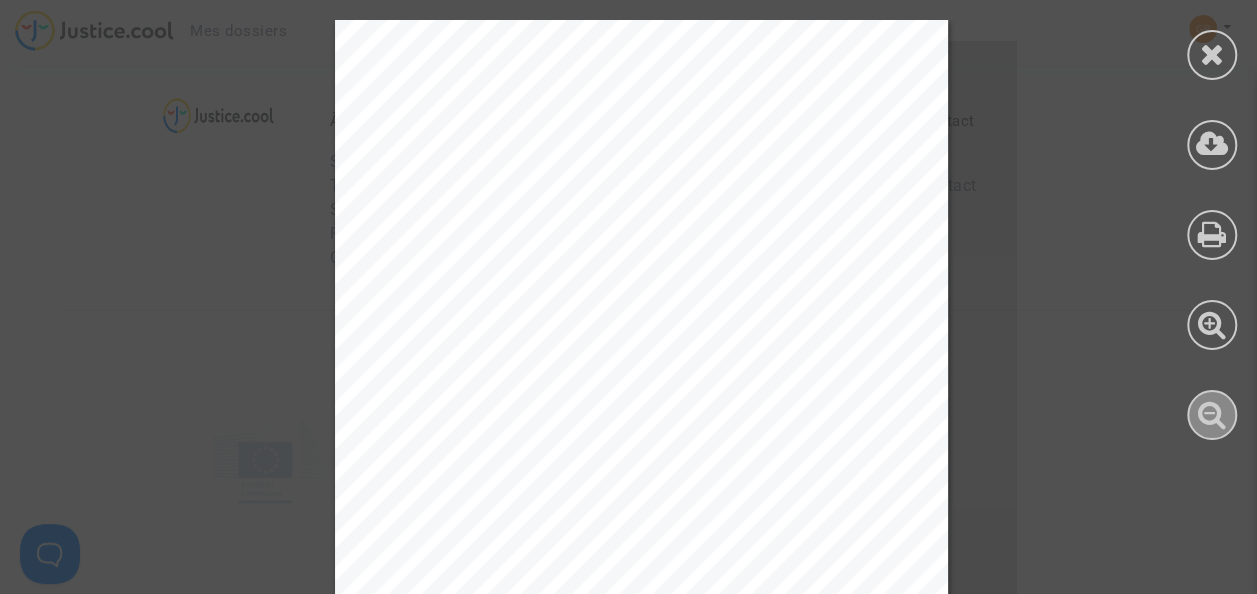 click at bounding box center (1212, 415) 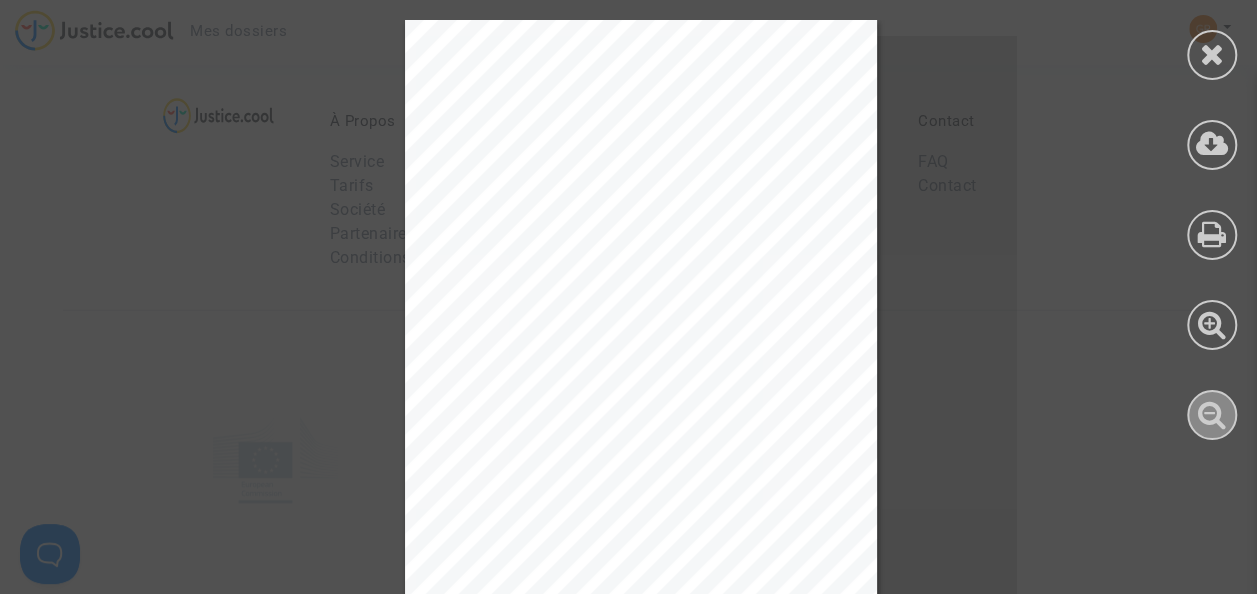 click at bounding box center [1212, 415] 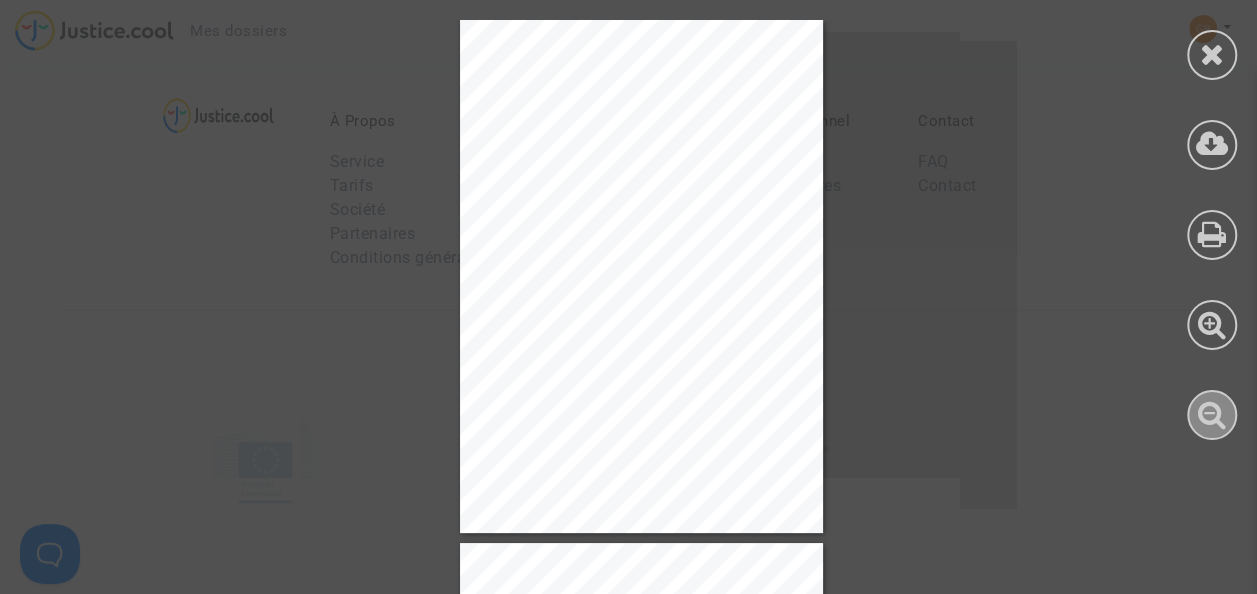click at bounding box center (1212, 415) 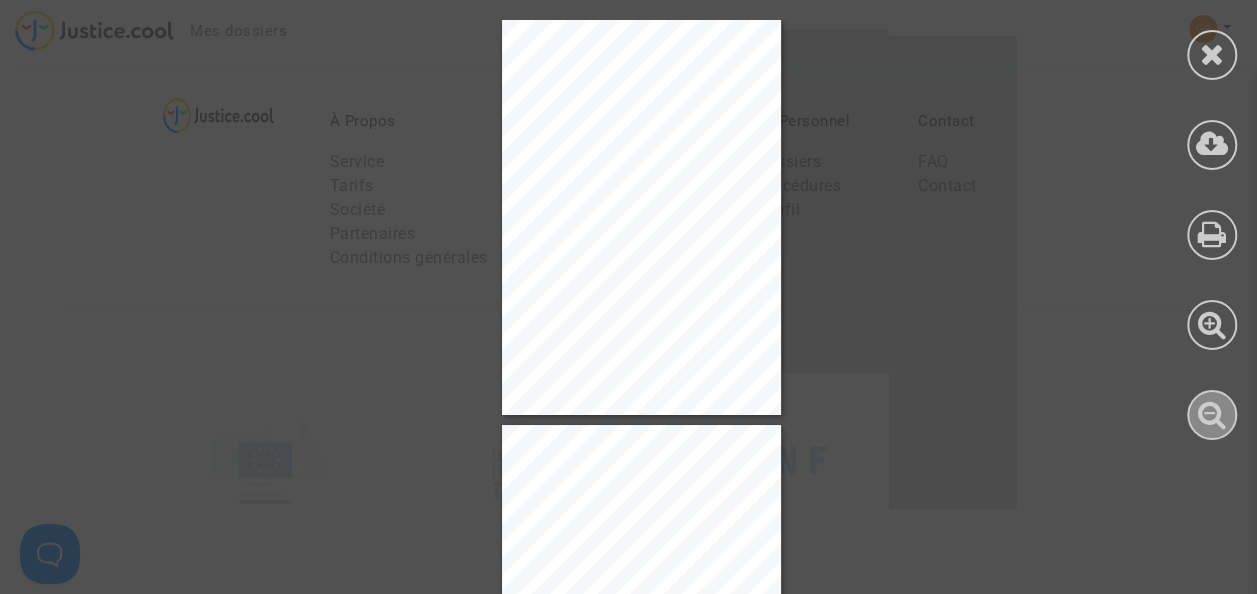 click at bounding box center (1212, 415) 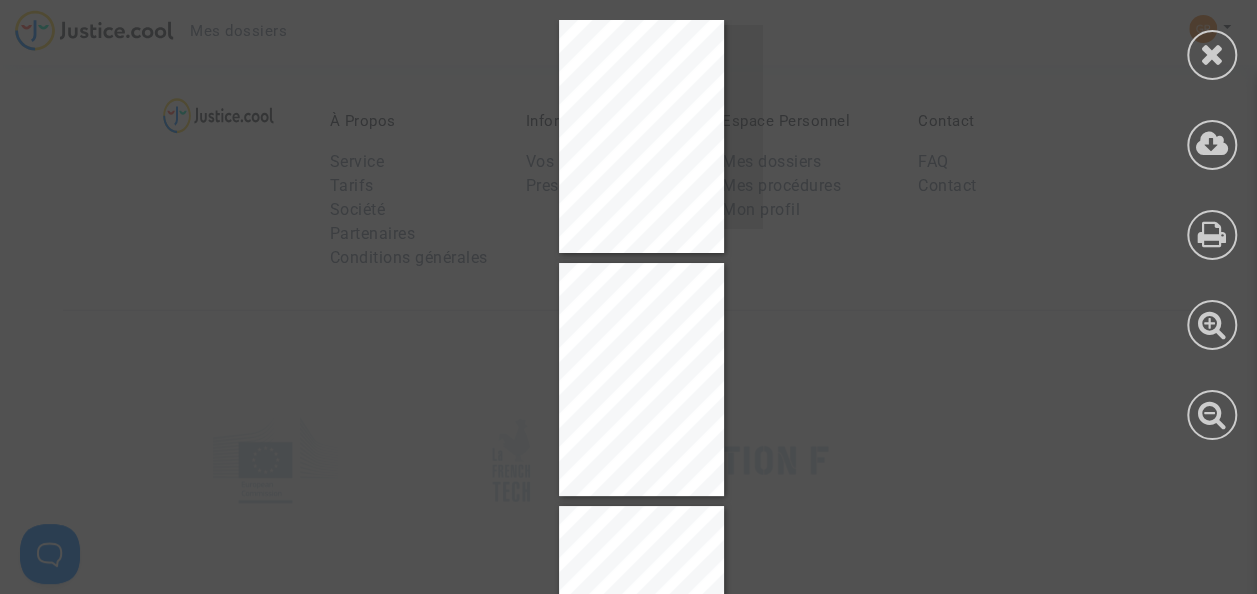 drag, startPoint x: 672, startPoint y: 398, endPoint x: 679, endPoint y: 306, distance: 92.26592 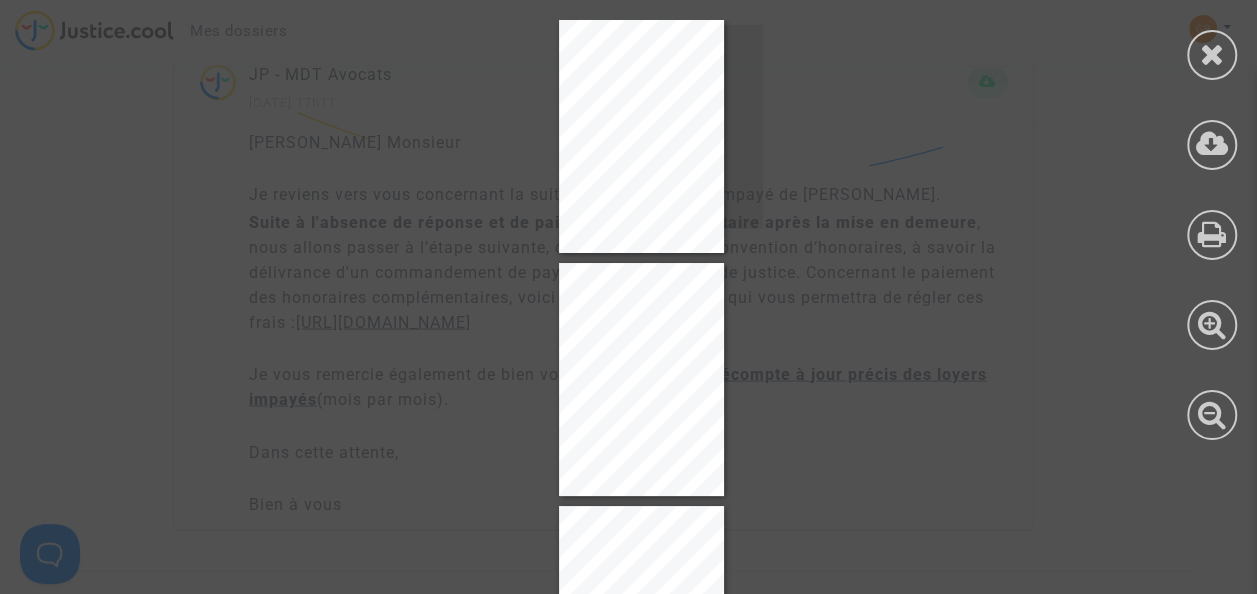 scroll, scrollTop: 1055, scrollLeft: 0, axis: vertical 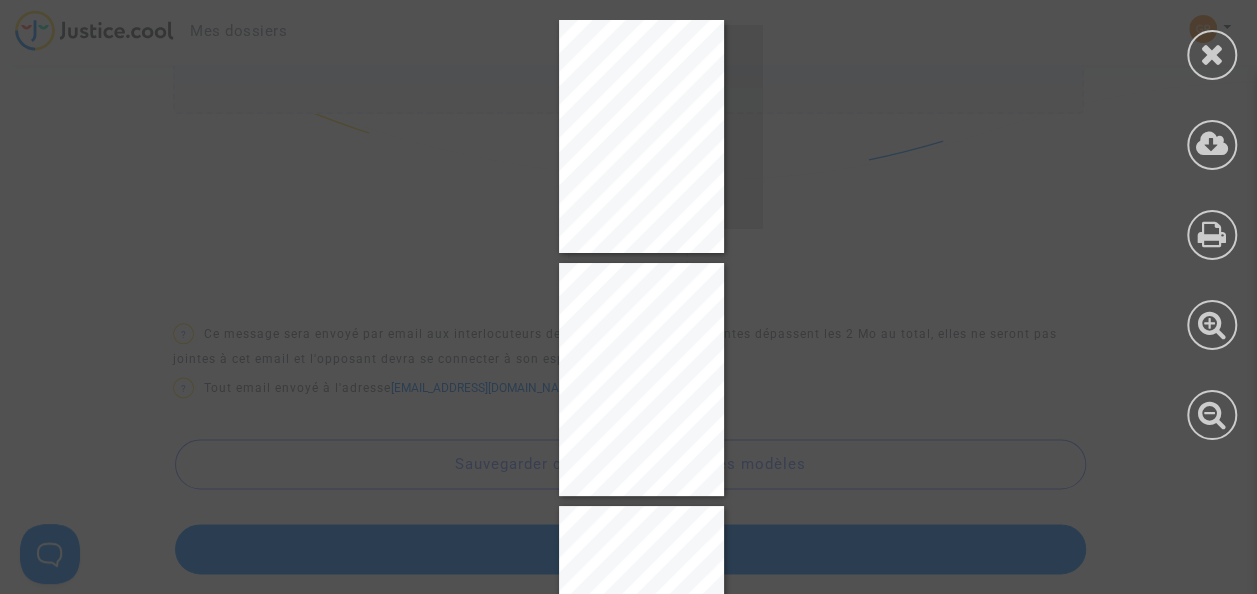 click at bounding box center [1212, 230] 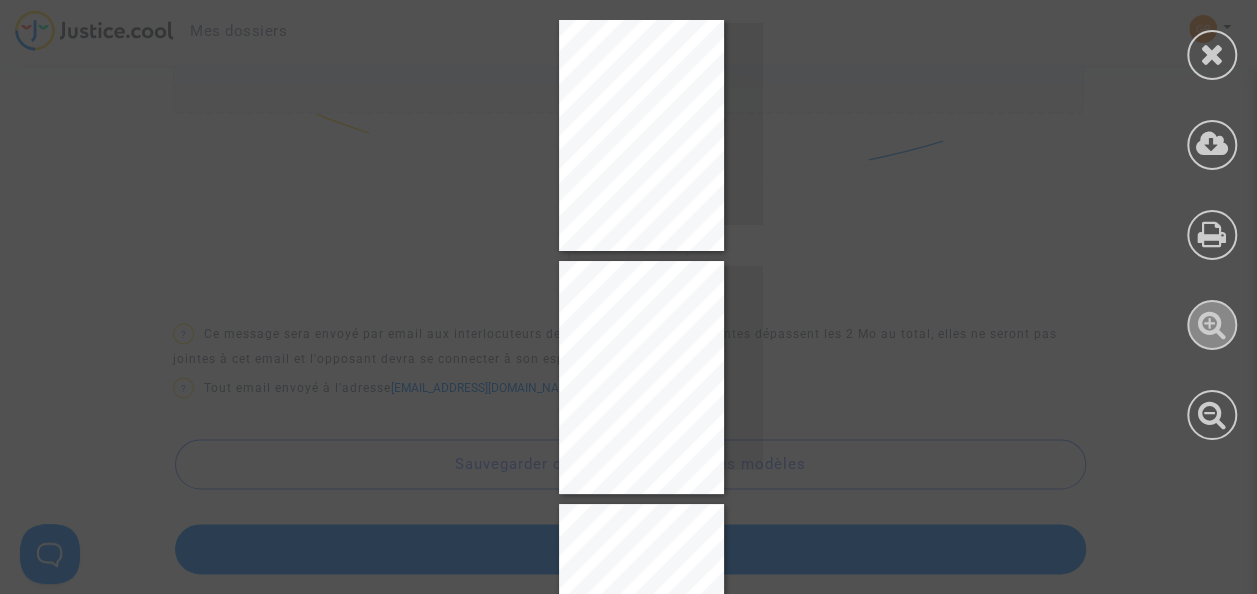 click at bounding box center (1212, 324) 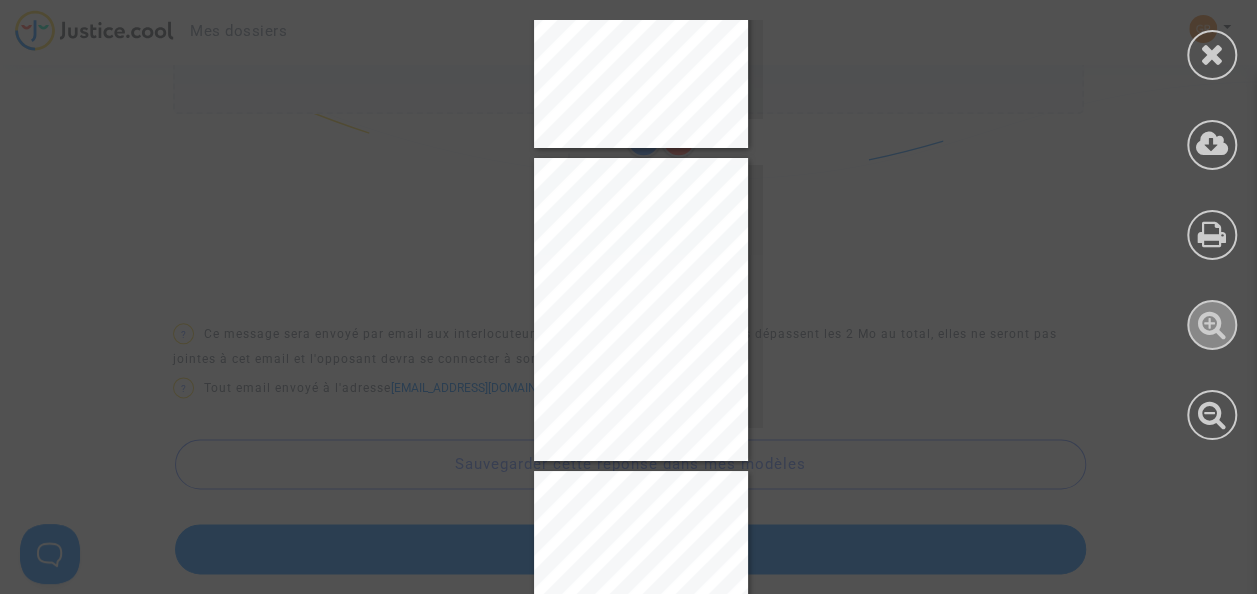 click at bounding box center [1212, 324] 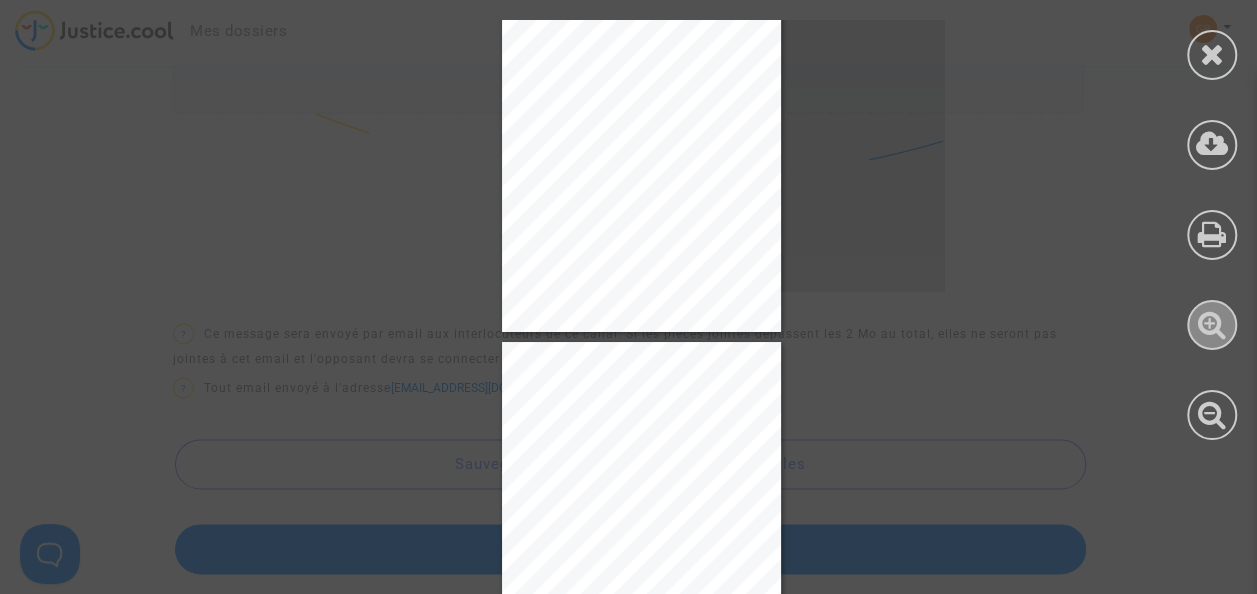 click at bounding box center [1212, 324] 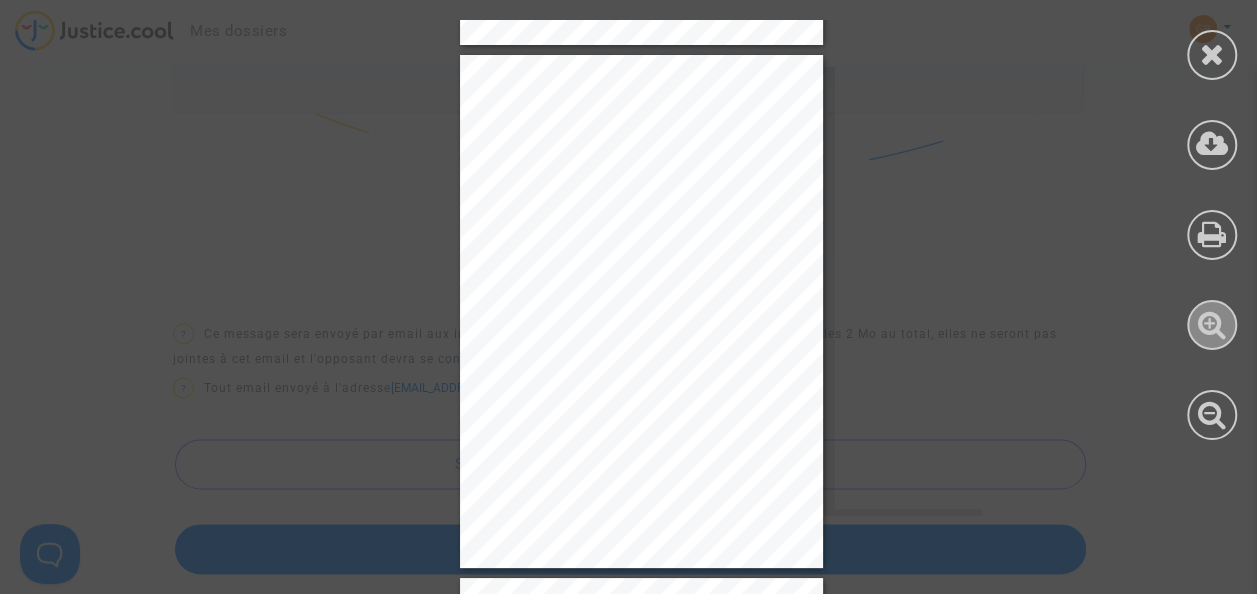click at bounding box center (1212, 324) 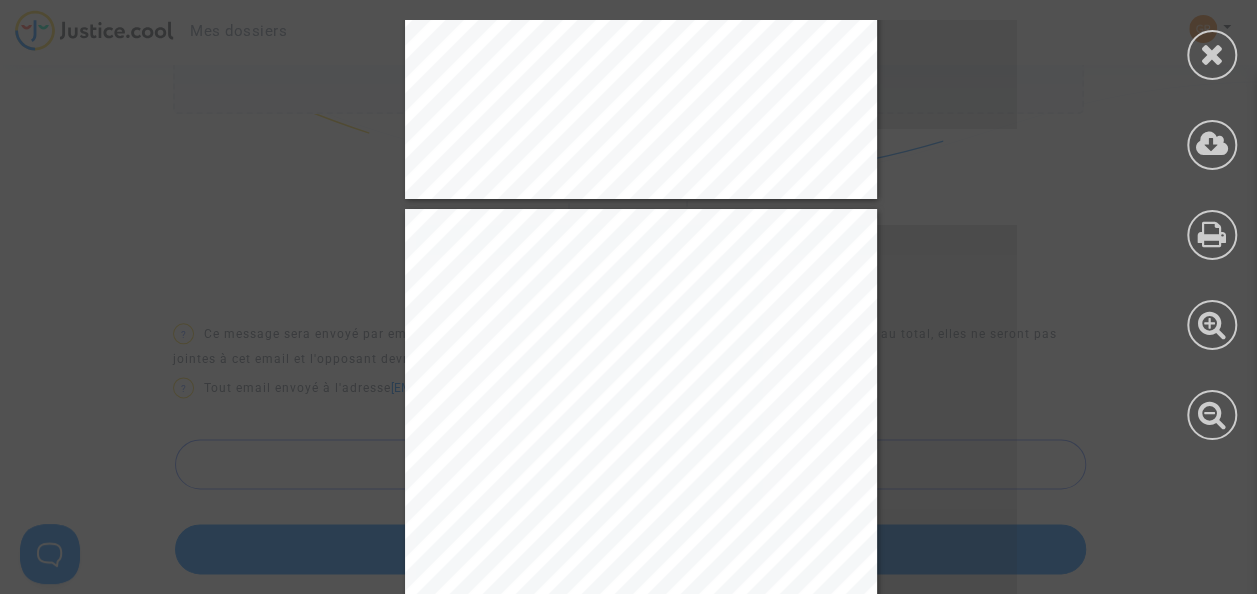 click on "[GEOGRAPHIC_DATA], le [DATE] [STREET_ADDRESS][PERSON_NAME][PERSON_NAME] - [GEOGRAPHIC_DATA] - COLOMBES - NANTERR 92700  COLOMBES 15 244 Euros - Code APE 6831Z - RCS Nanterre 712 010 206 - Siret 71201020600019 -    Carte professionnelle CPI92012018000030558 delivrée par la CCI DE [GEOGRAPHIC_DATA] - Garantie de 2 100 000 délivrée par SMA Tel. : [PHONE_NUMBER] RELEVE DE COMPTE VENTE - LOCATION - GESTION Vous connecter : [DOMAIN_NAME][URL] Rubrique : Espace bailleur/locataire Powered by  ICS Monsieur INJAI Januario [STREET_ADDRESS] : [PERSON_NAME] (1992) Immeuble : [STREET_ADDRESS] (0109) [STREET_ADDRESS] Appart. meublé  (0036) Références : 1992/0109/0036/9999 (Situation arrétée au [DATE] ) Date Nature des Opérations Montants Débits Crédits Solde Reste dù sur échéance [DATE] Du / / au / / [PERSON_NAME] antérieur 4 981.72 Total de l'echeance 4 981.72 4 981.72 0.00 [DATE] Du [DATE] au [DATE] [PERSON_NAME] 540.00 Provisions/charges 140.00 680.00 5 661.72" at bounding box center (641, 4605) 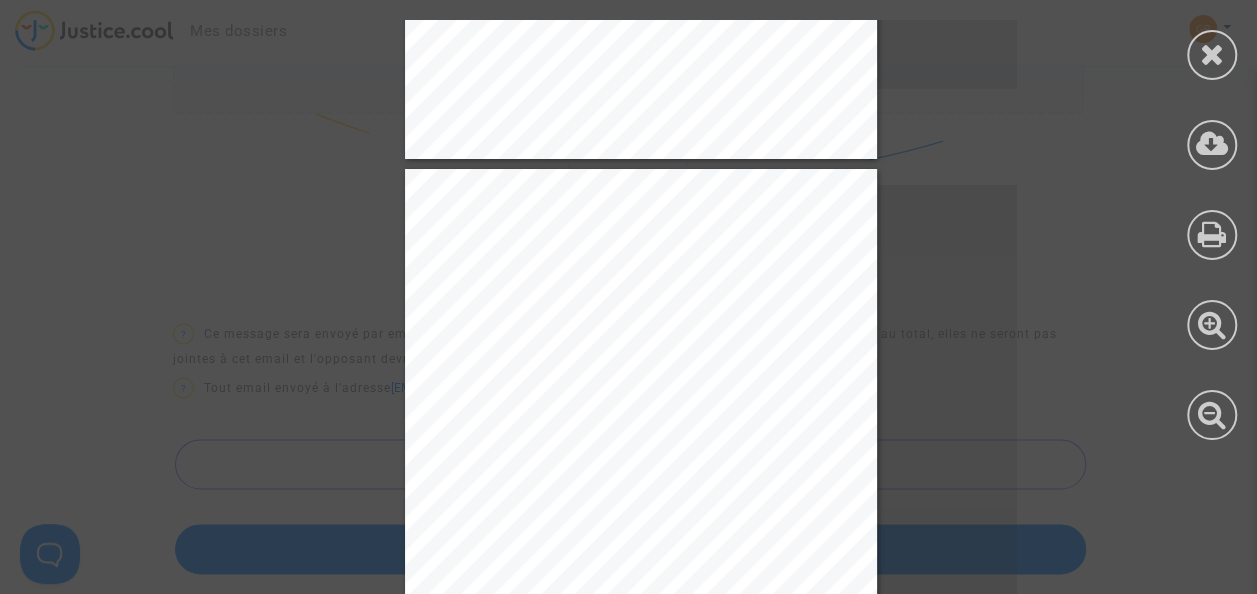 drag, startPoint x: 1233, startPoint y: 526, endPoint x: 1238, endPoint y: 513, distance: 13.928389 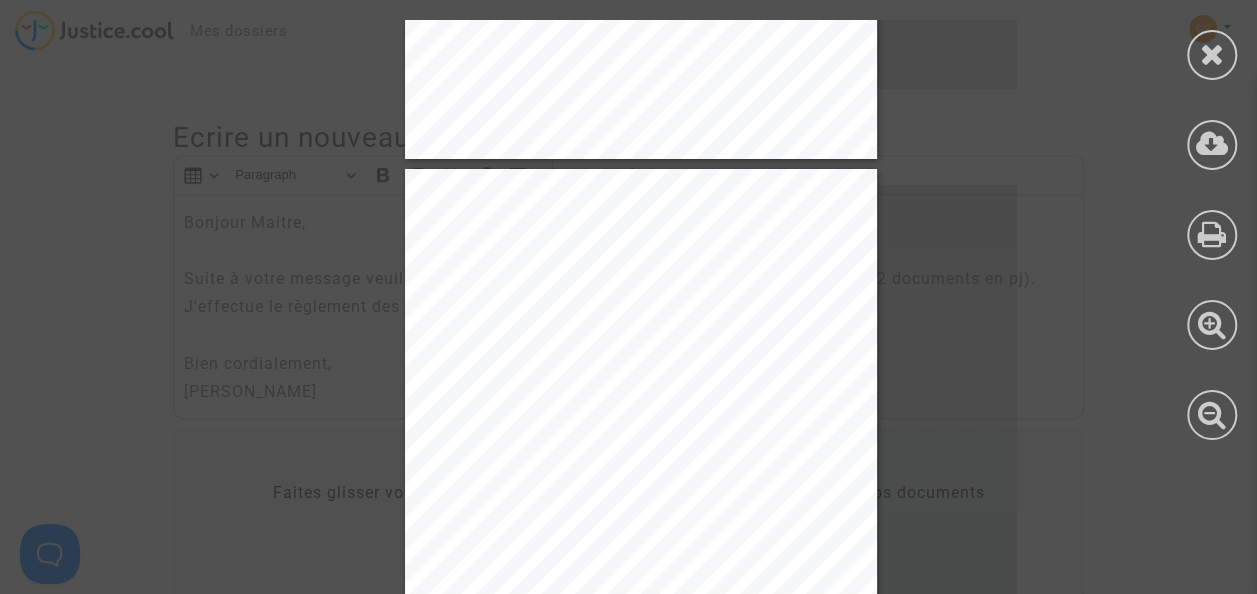 scroll, scrollTop: 195, scrollLeft: 0, axis: vertical 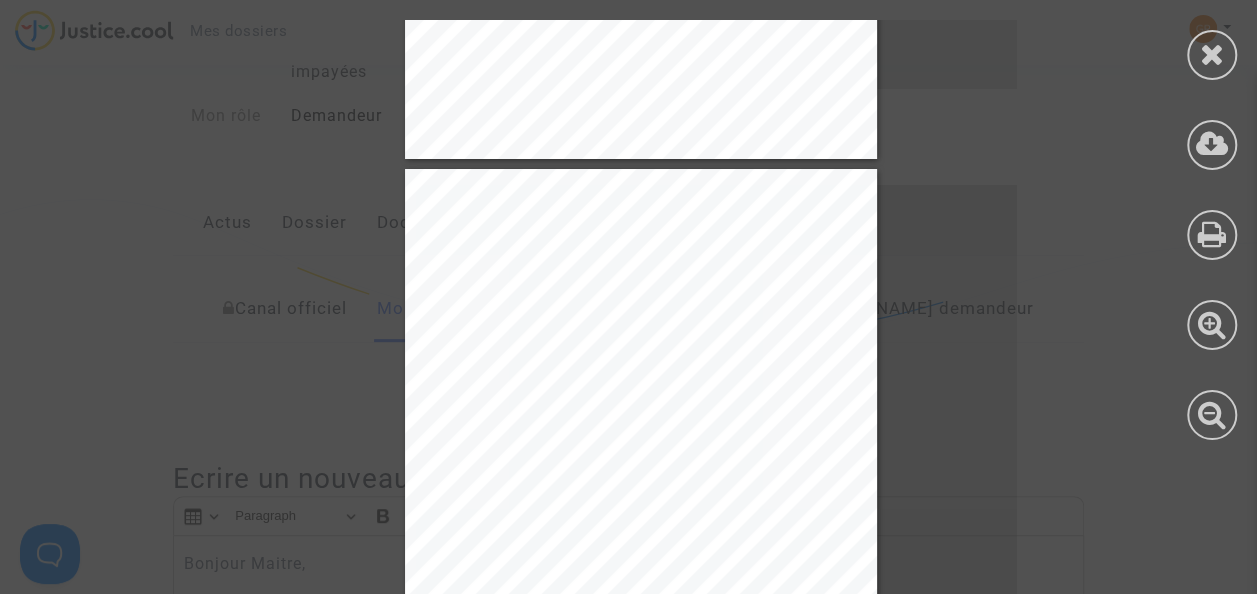click at bounding box center (1212, 230) 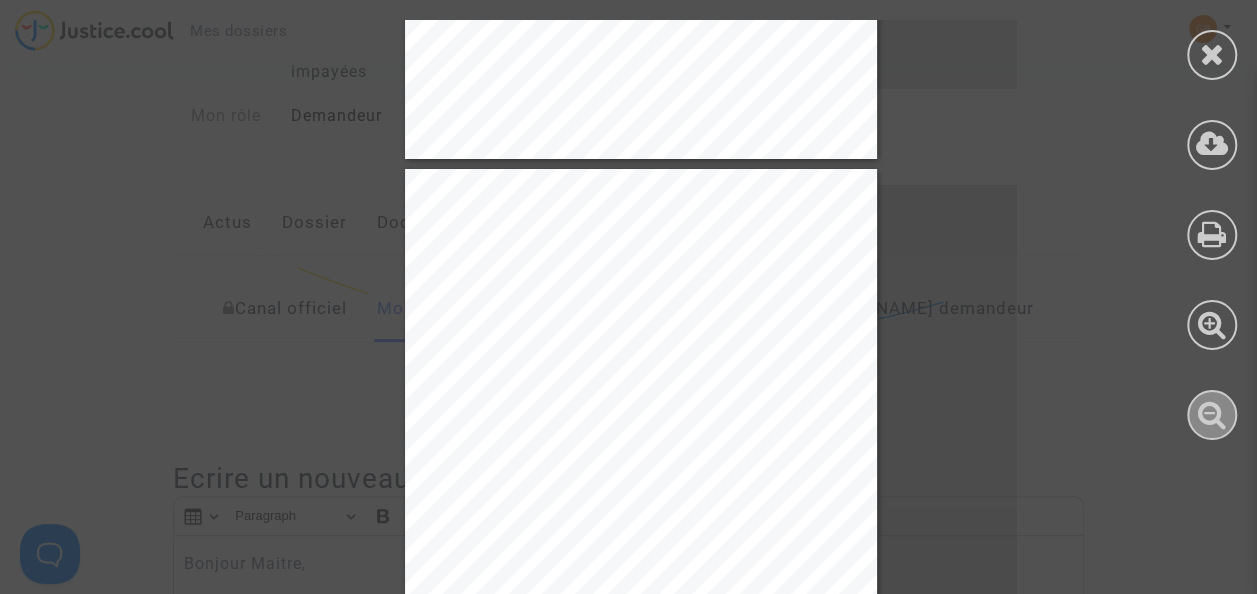 click at bounding box center [1212, 414] 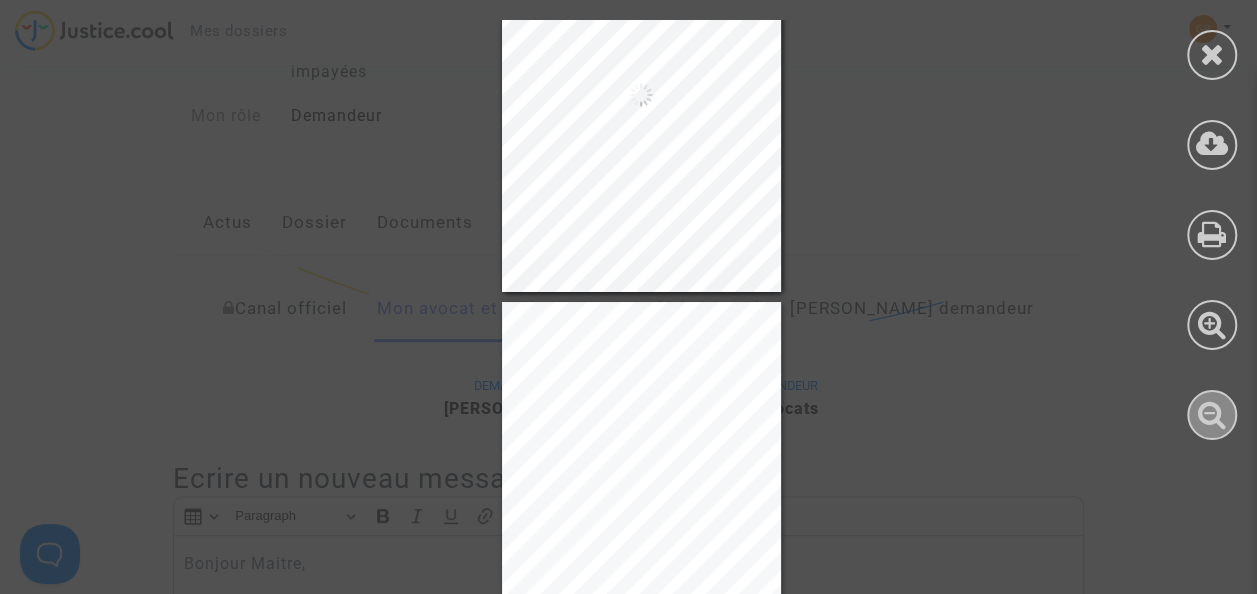 click at bounding box center [1212, 414] 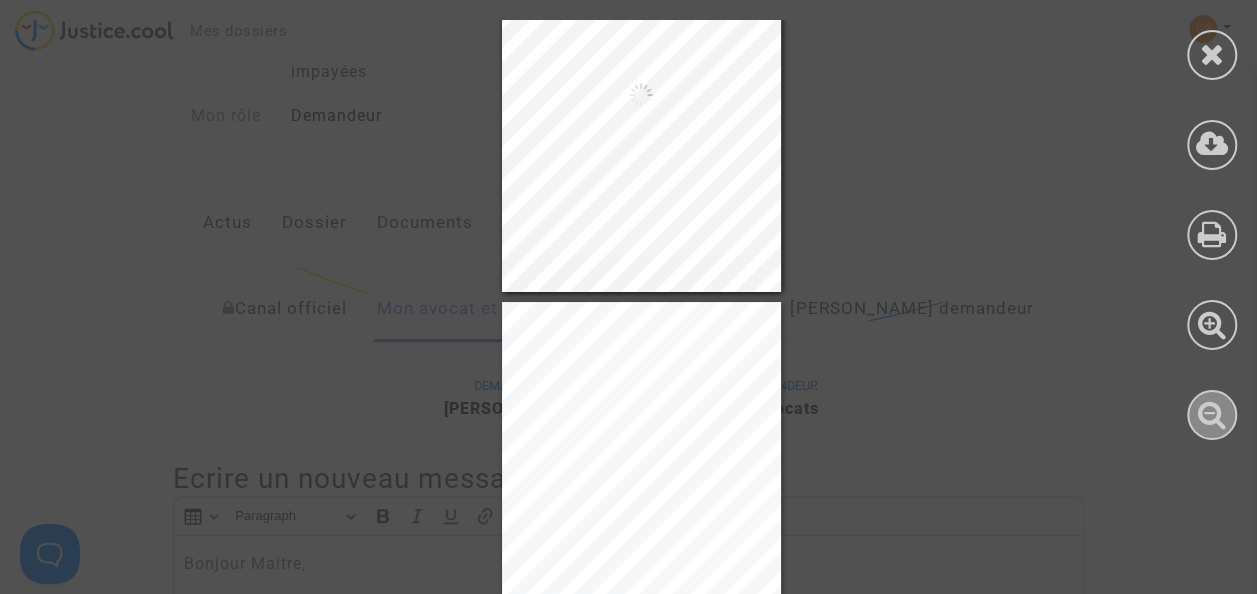 click at bounding box center [1212, 414] 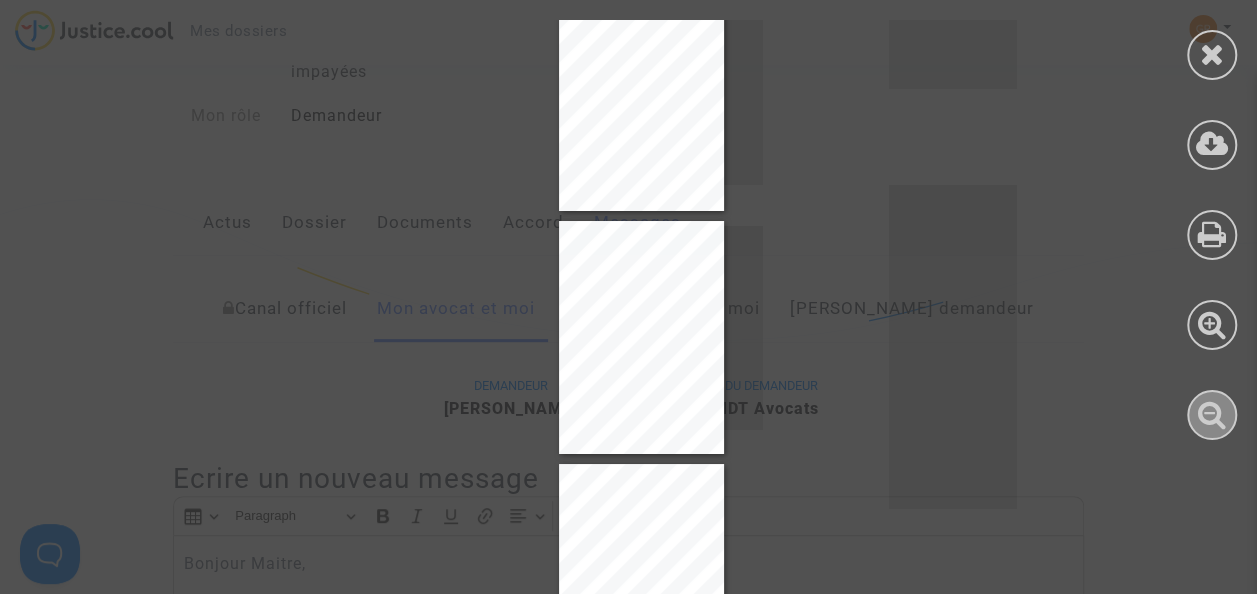 click at bounding box center [1212, 414] 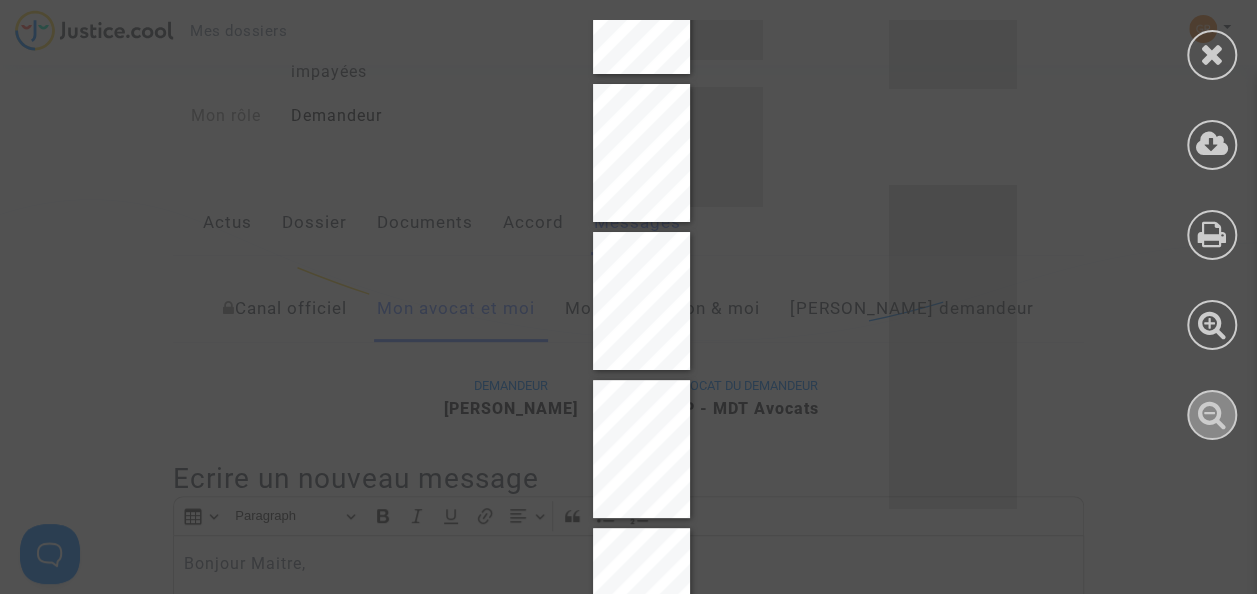 click at bounding box center [1212, 414] 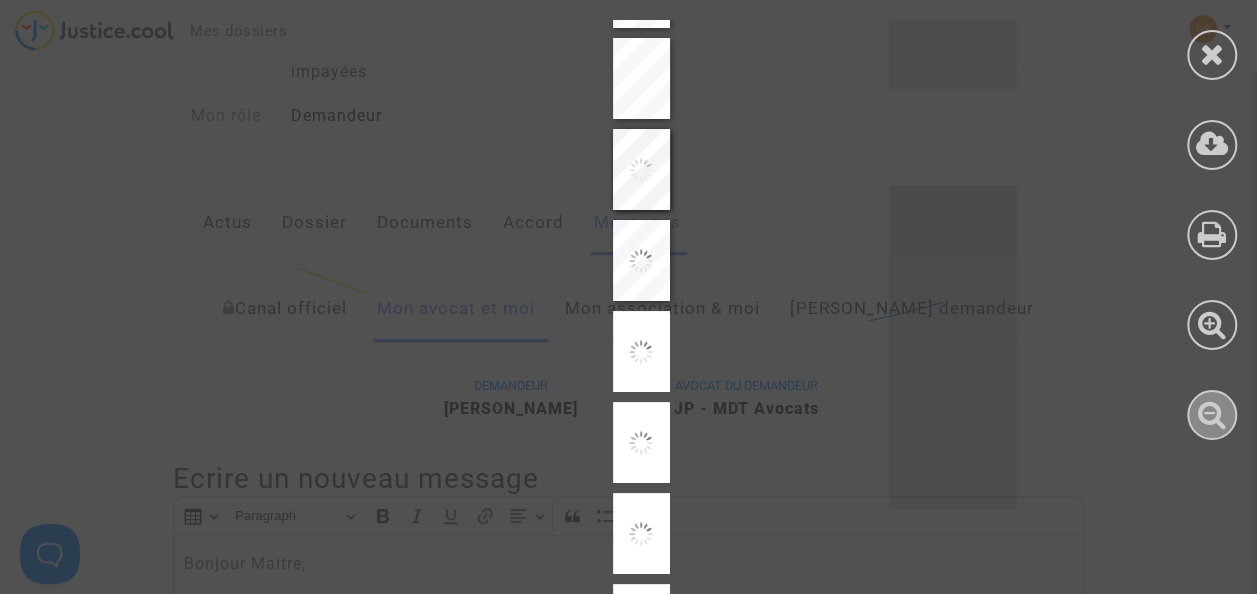 click at bounding box center (1212, 414) 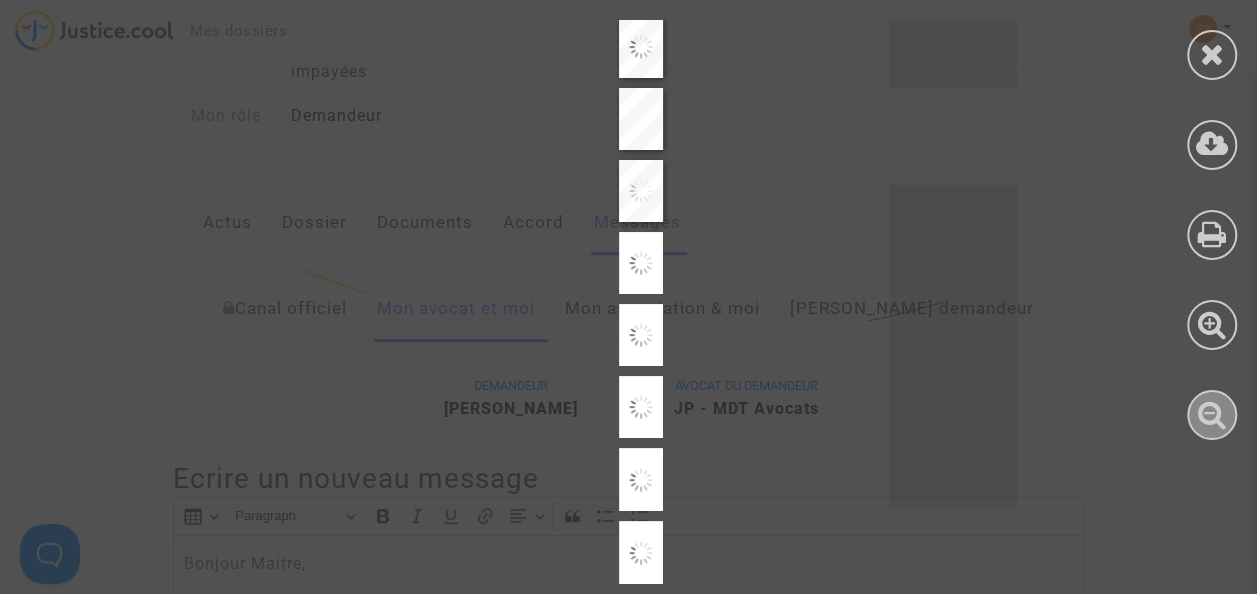 click at bounding box center (1212, 414) 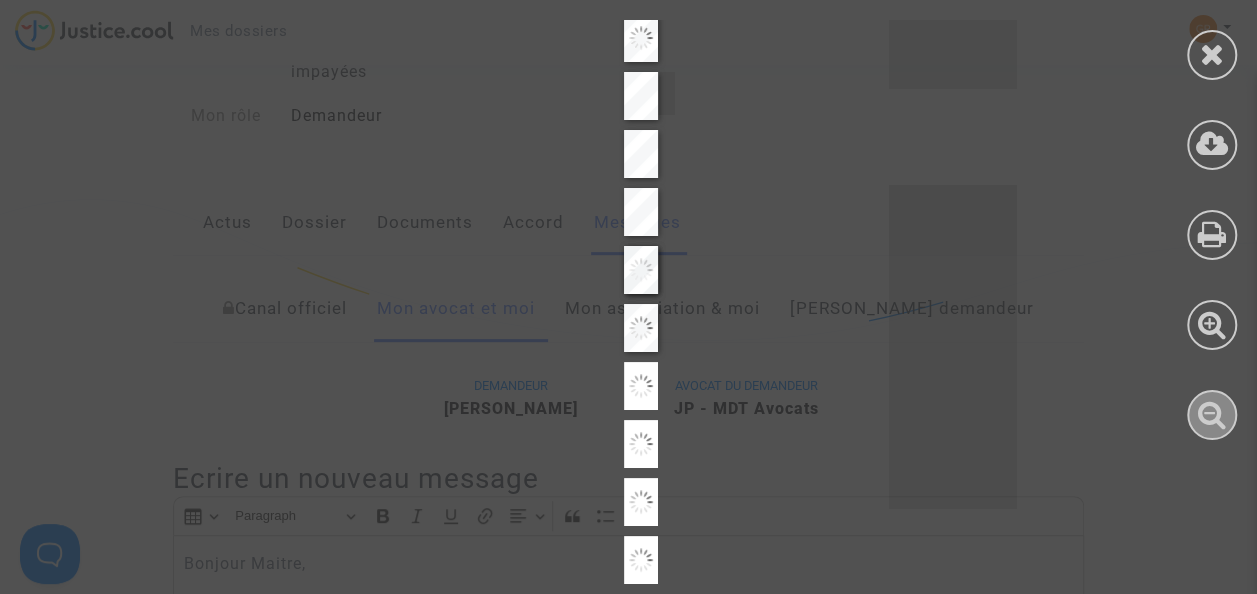 scroll, scrollTop: 311, scrollLeft: 0, axis: vertical 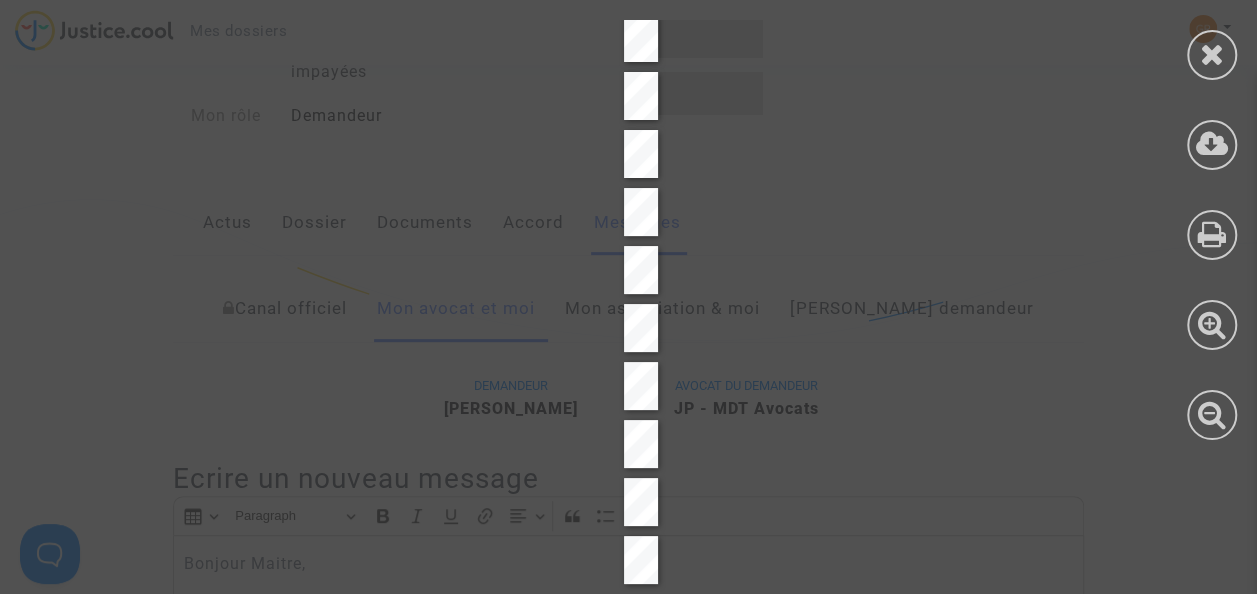 click on "INJAI Januario" at bounding box center (640, 510) 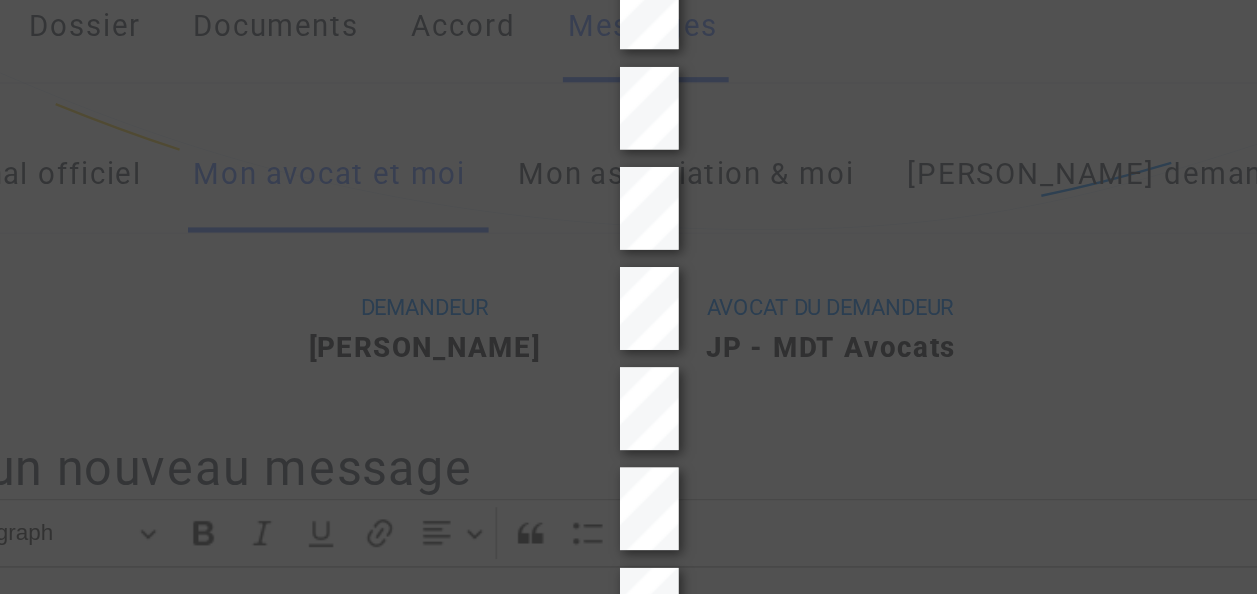 scroll, scrollTop: 195, scrollLeft: 0, axis: vertical 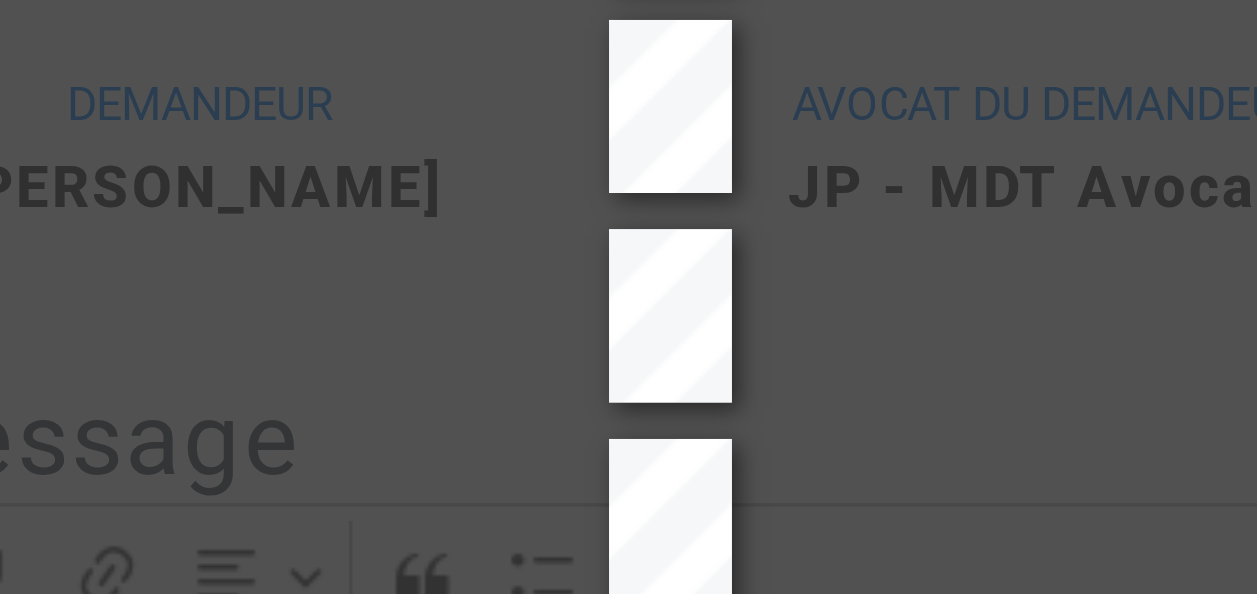 click on "Virement Bancaire du [DATE] de" at bounding box center [652, 510] 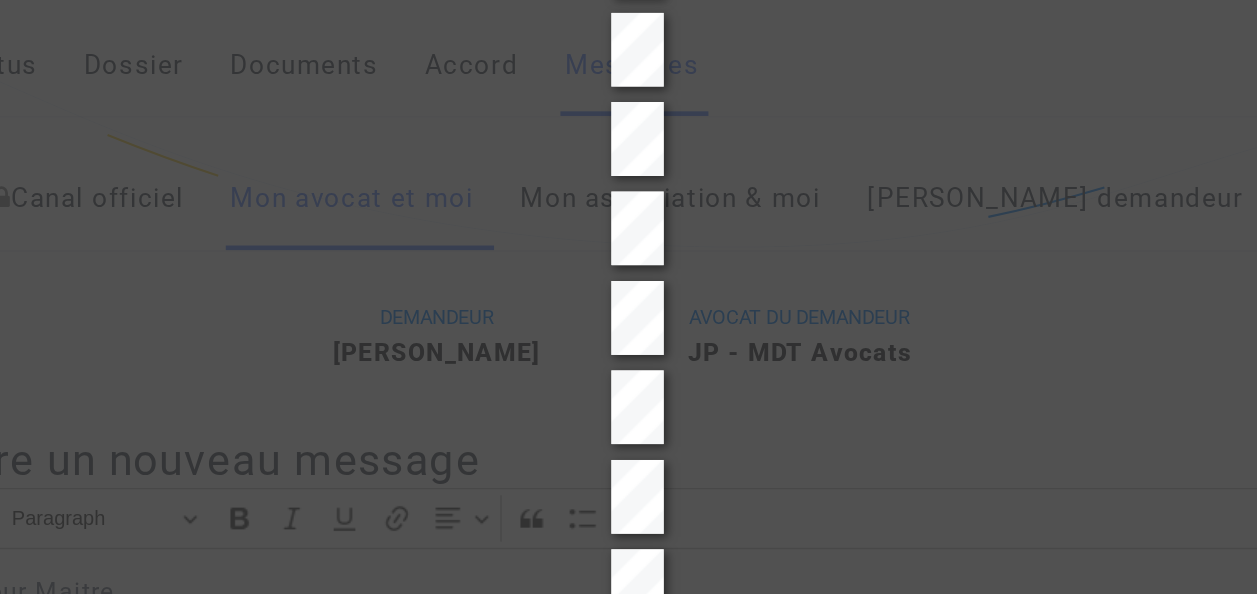 scroll, scrollTop: 195, scrollLeft: 0, axis: vertical 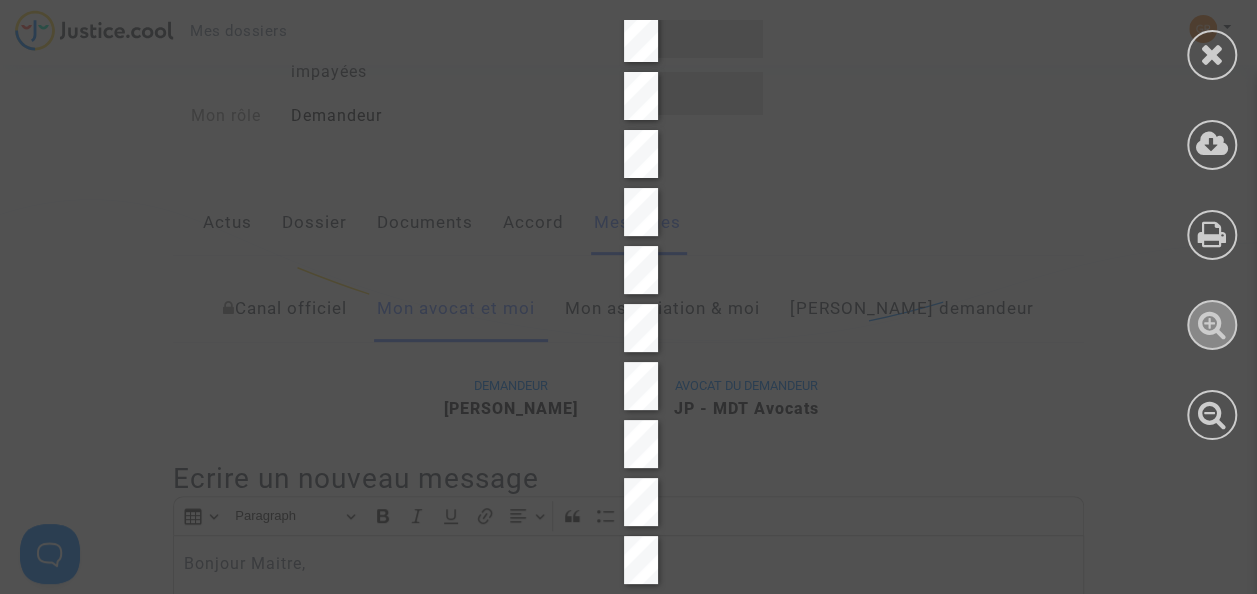click at bounding box center (1212, 325) 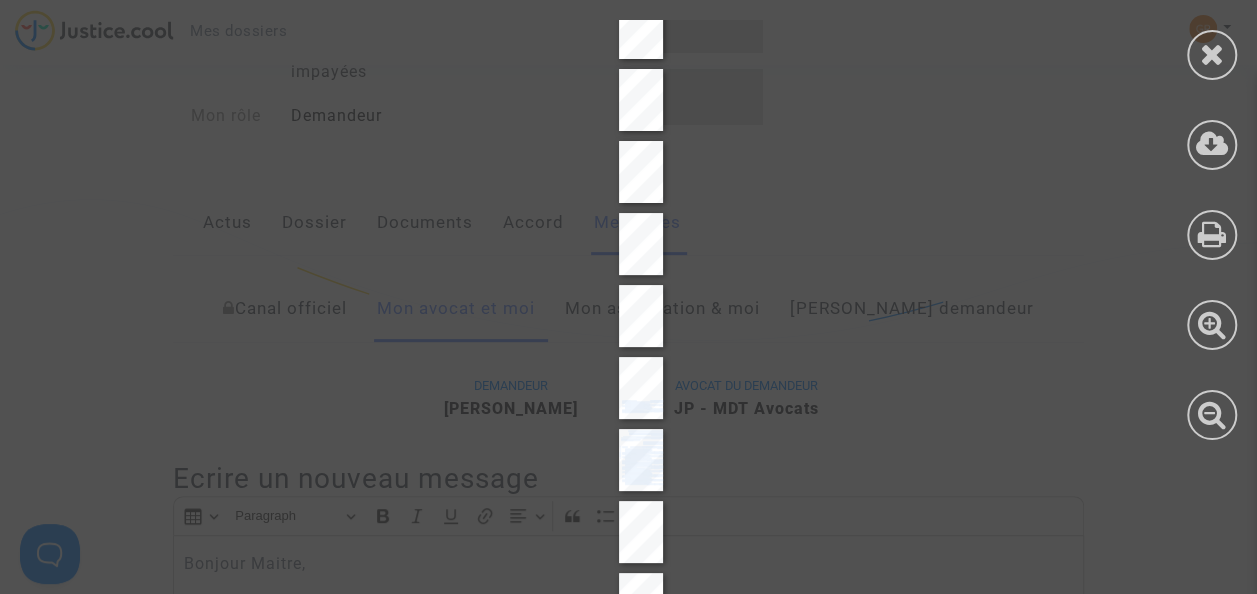 drag, startPoint x: 633, startPoint y: 444, endPoint x: 633, endPoint y: 400, distance: 44 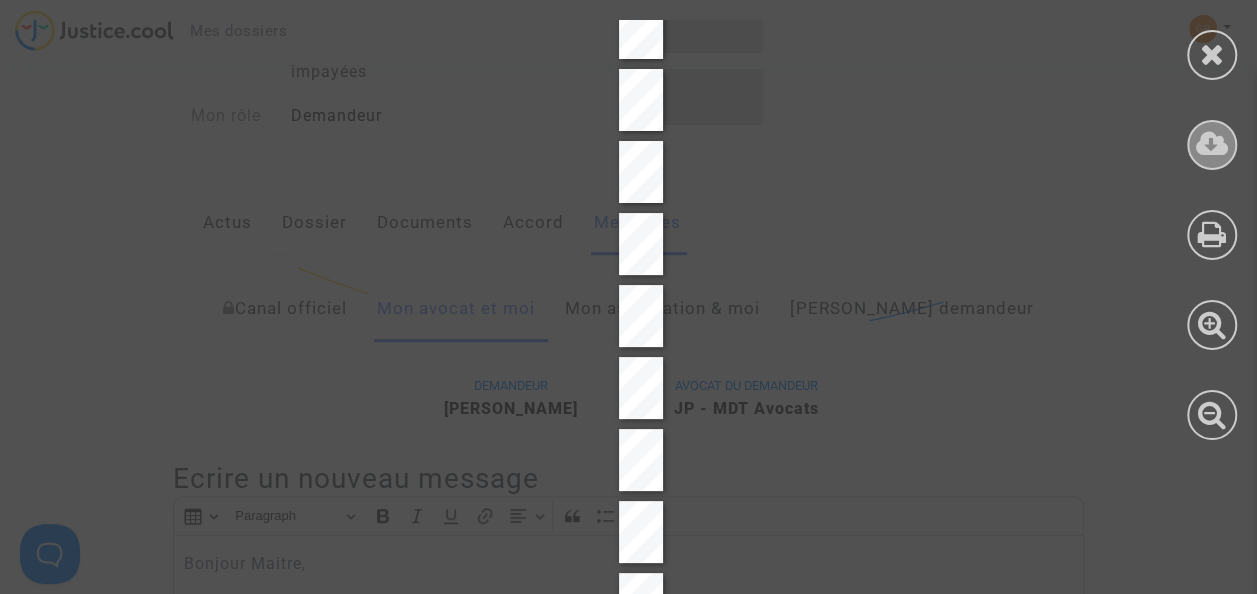 click at bounding box center [1212, 144] 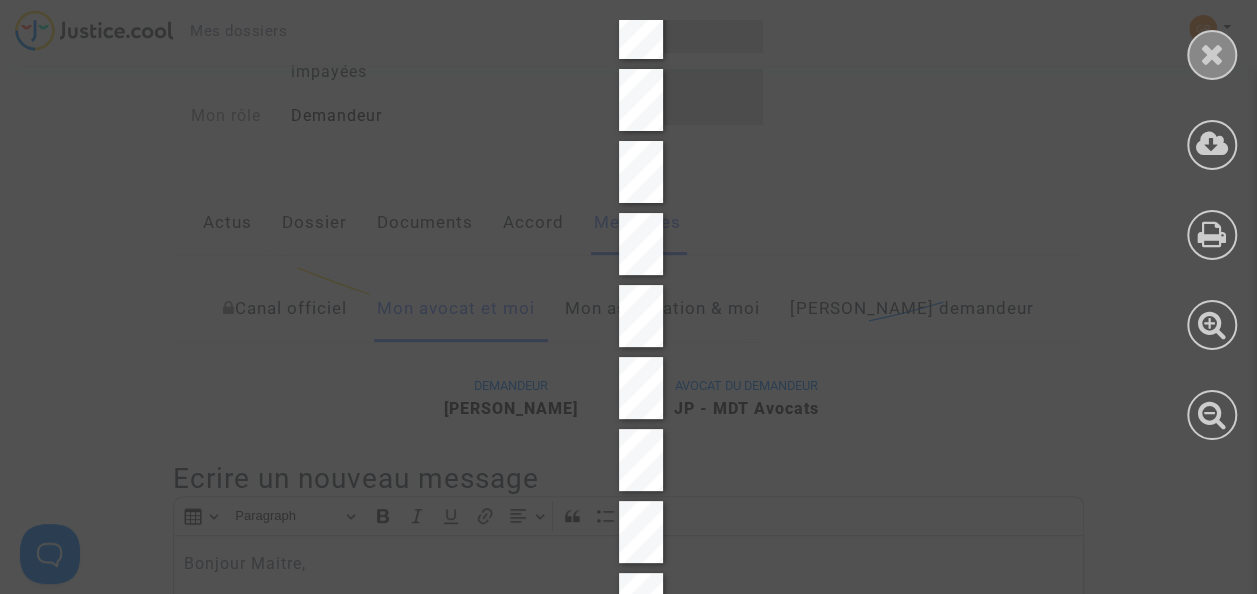 click at bounding box center (1212, 55) 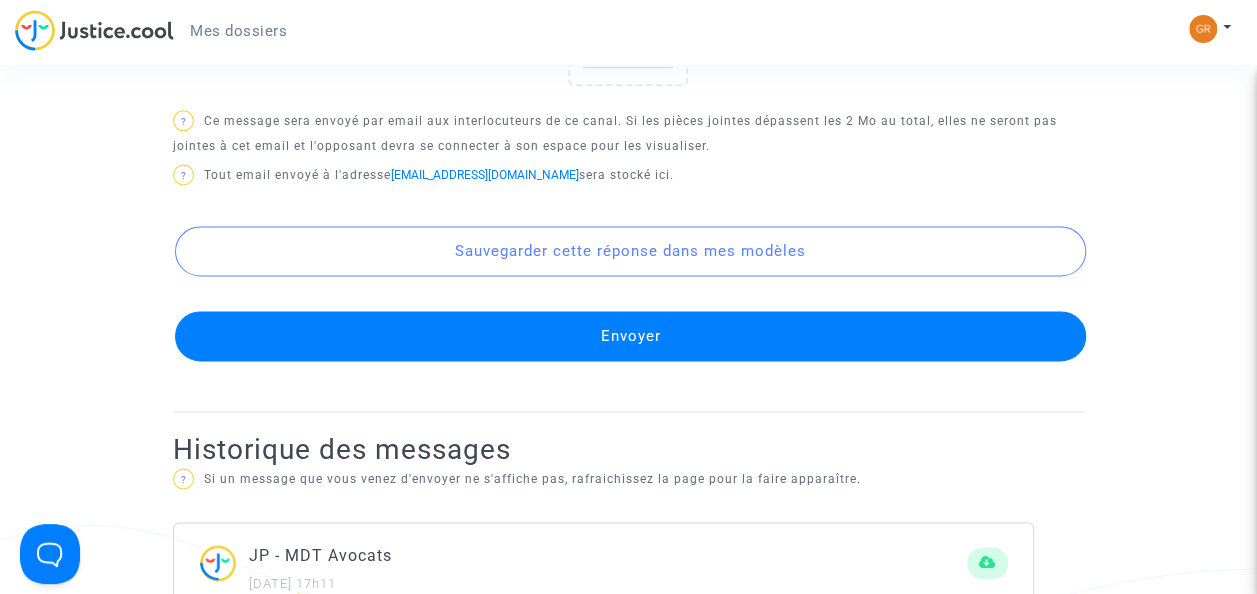 scroll, scrollTop: 1271, scrollLeft: 0, axis: vertical 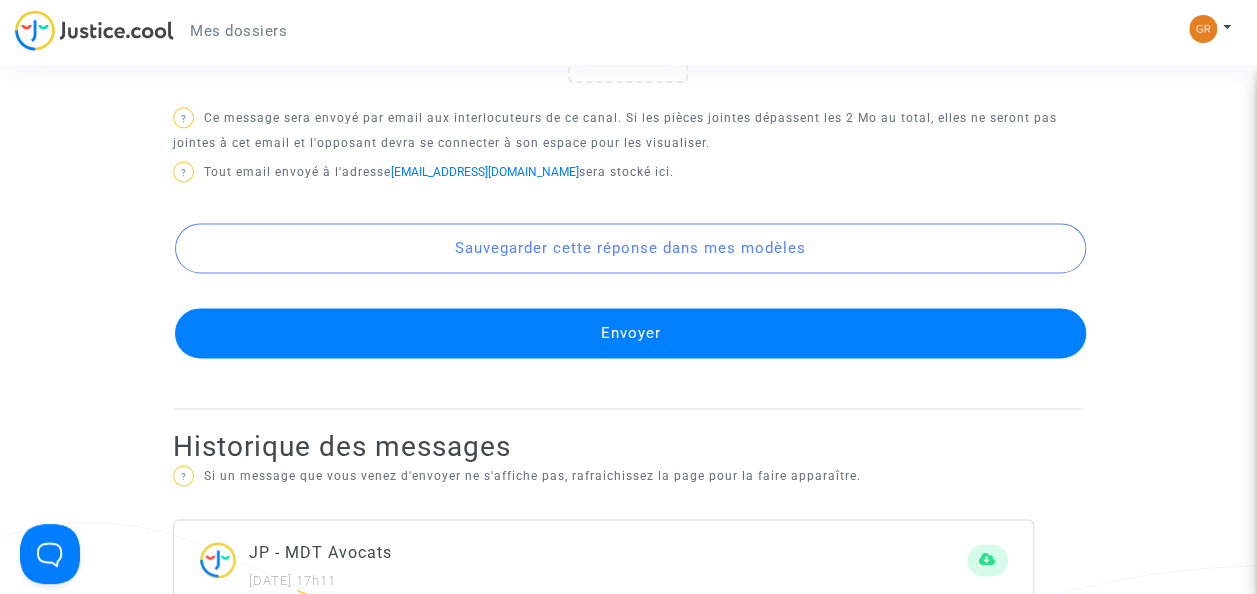 click on "Envoyer" 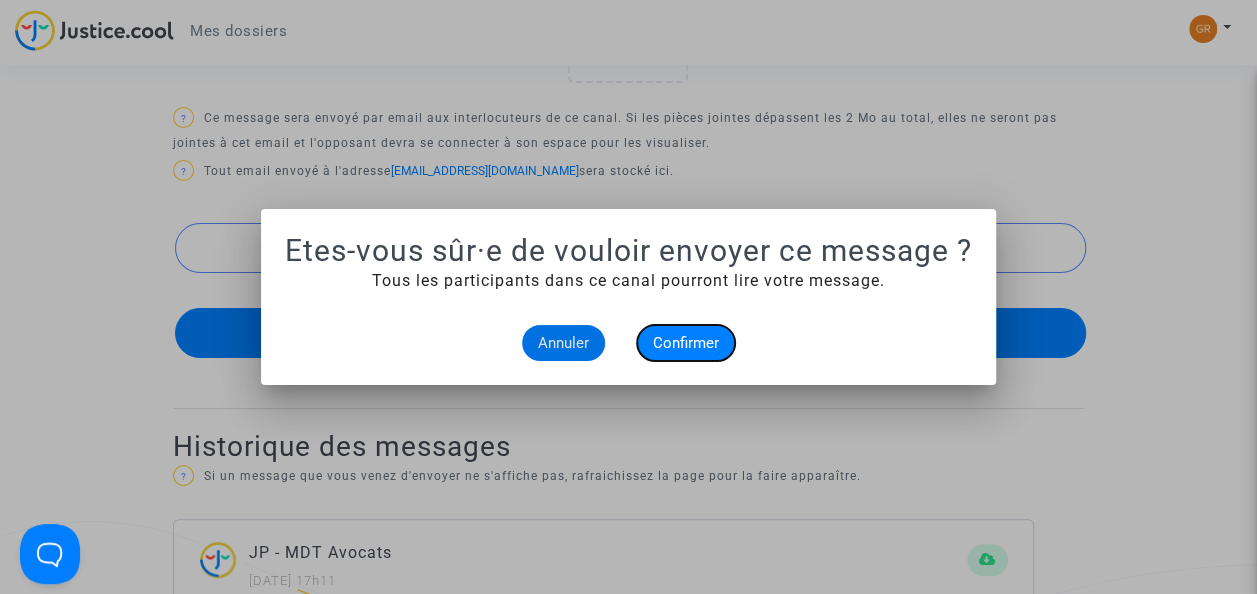 click on "Confirmer" at bounding box center (686, 343) 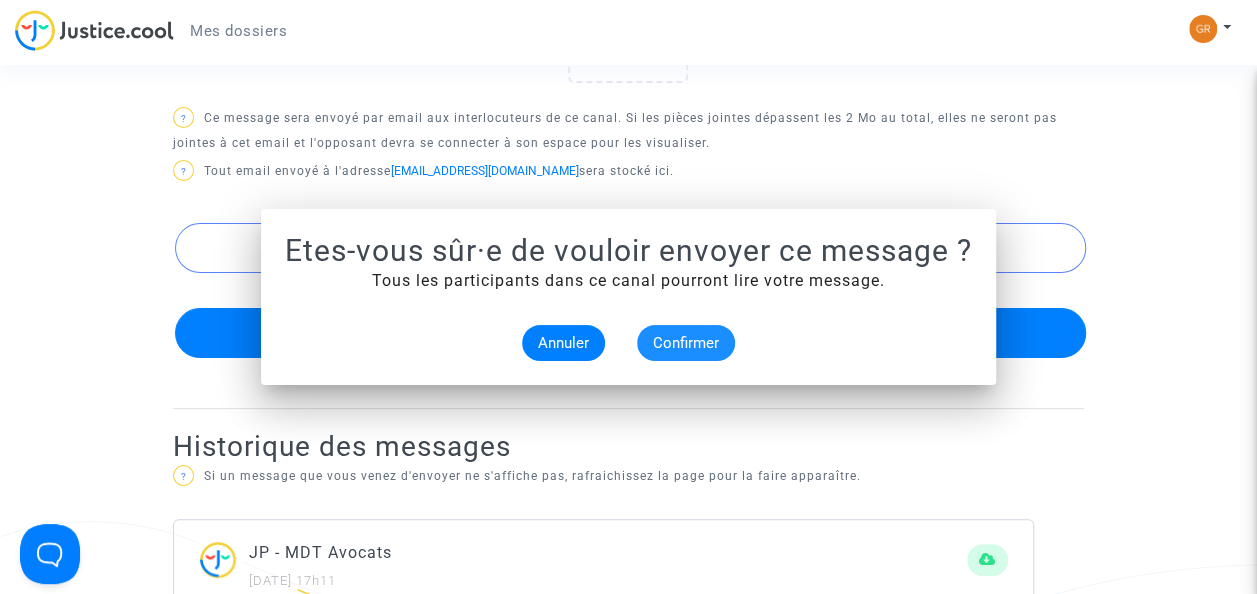 scroll, scrollTop: 1271, scrollLeft: 0, axis: vertical 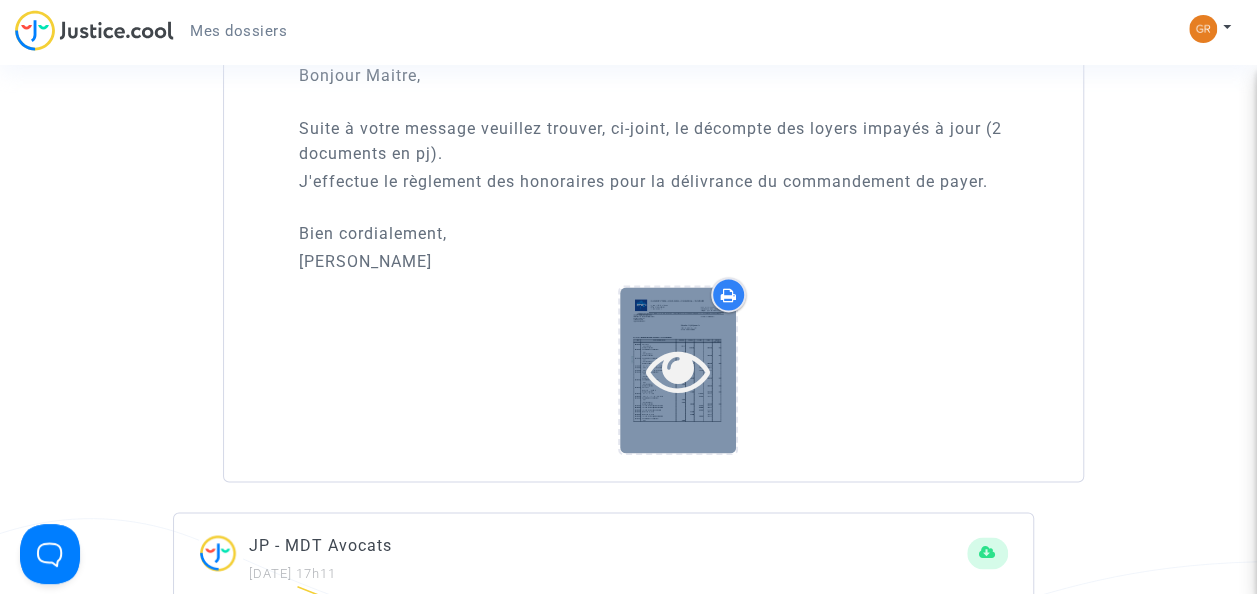 click at bounding box center (678, 370) 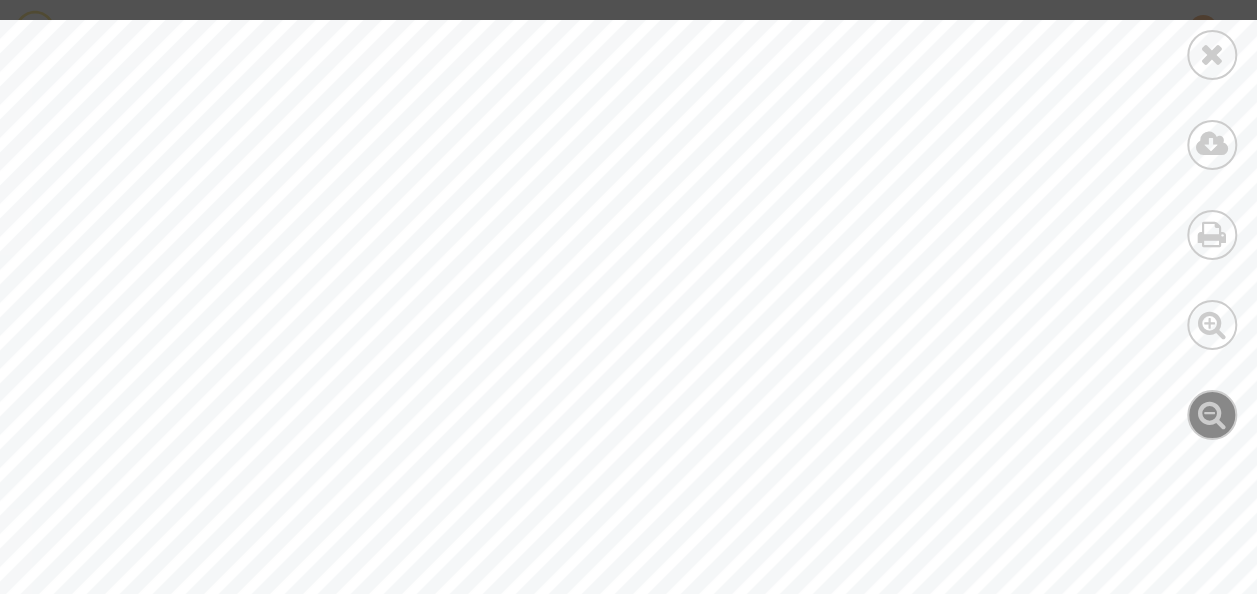 click at bounding box center (1212, 414) 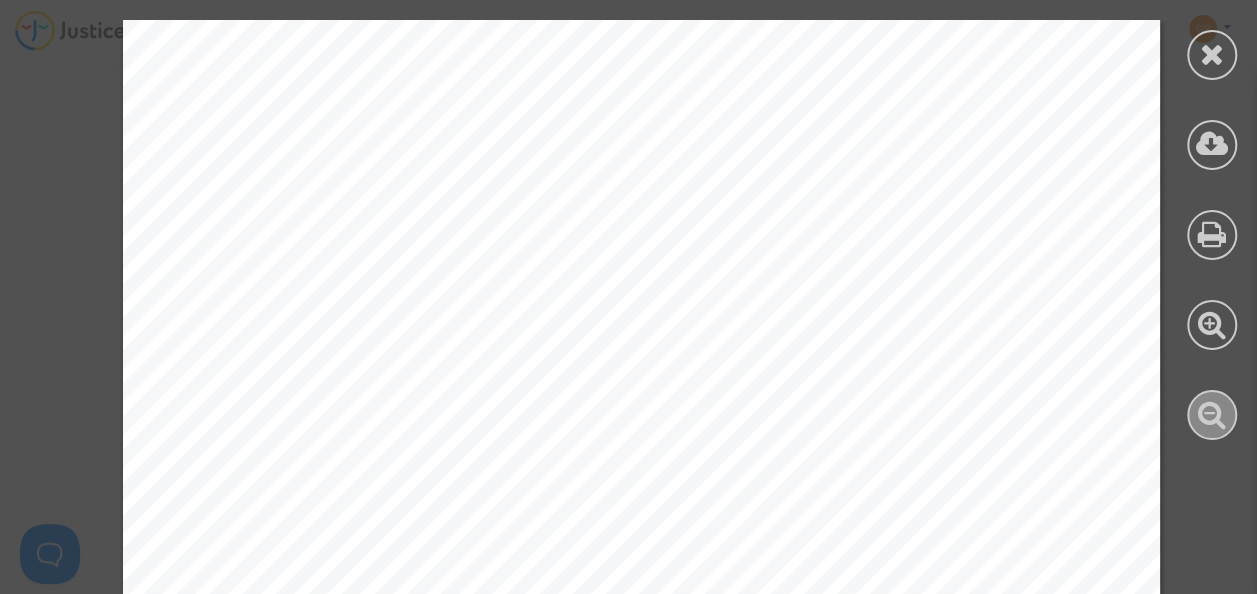 click at bounding box center [1212, 414] 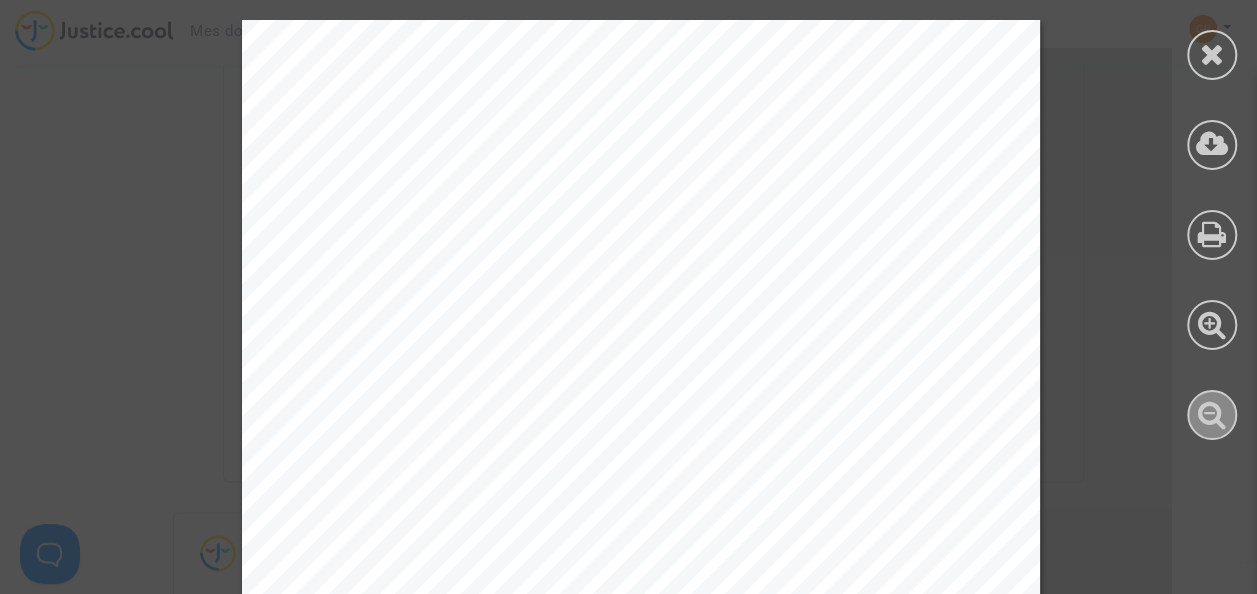 click at bounding box center [1212, 414] 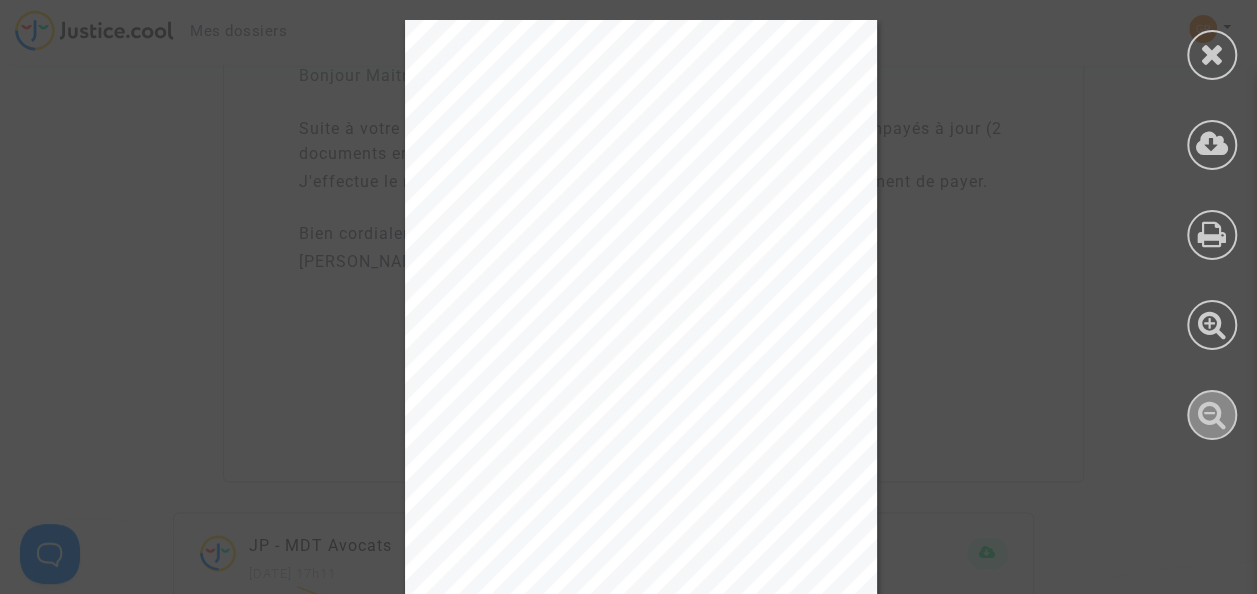 click at bounding box center (1212, 414) 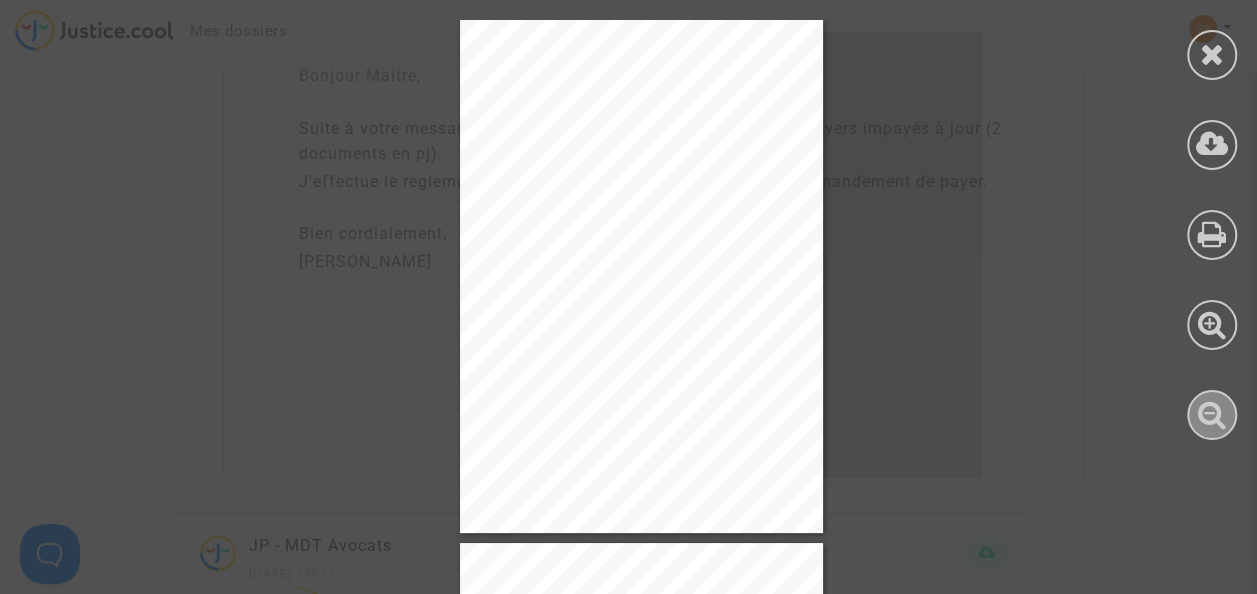 click at bounding box center (1212, 414) 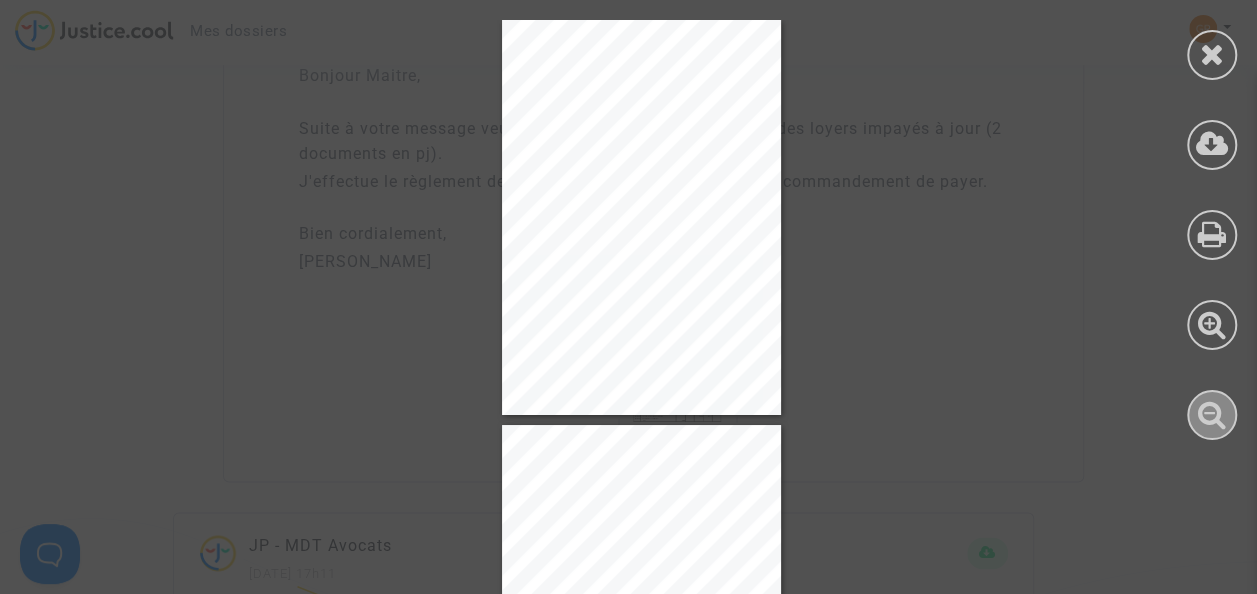 click at bounding box center (1212, 414) 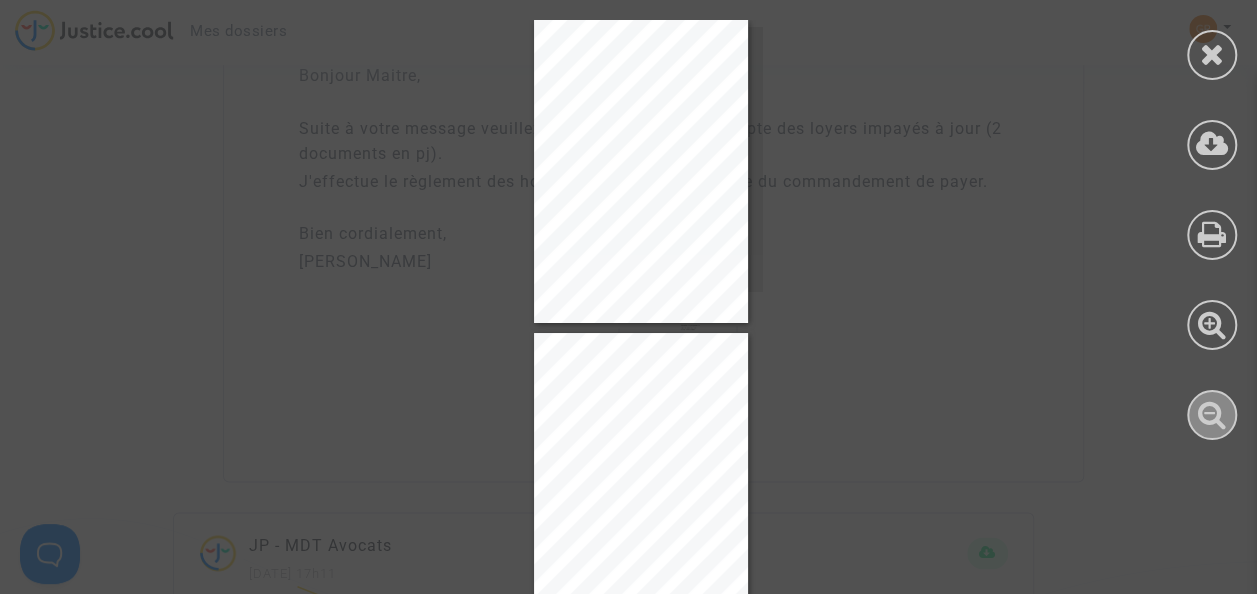 click at bounding box center (1212, 414) 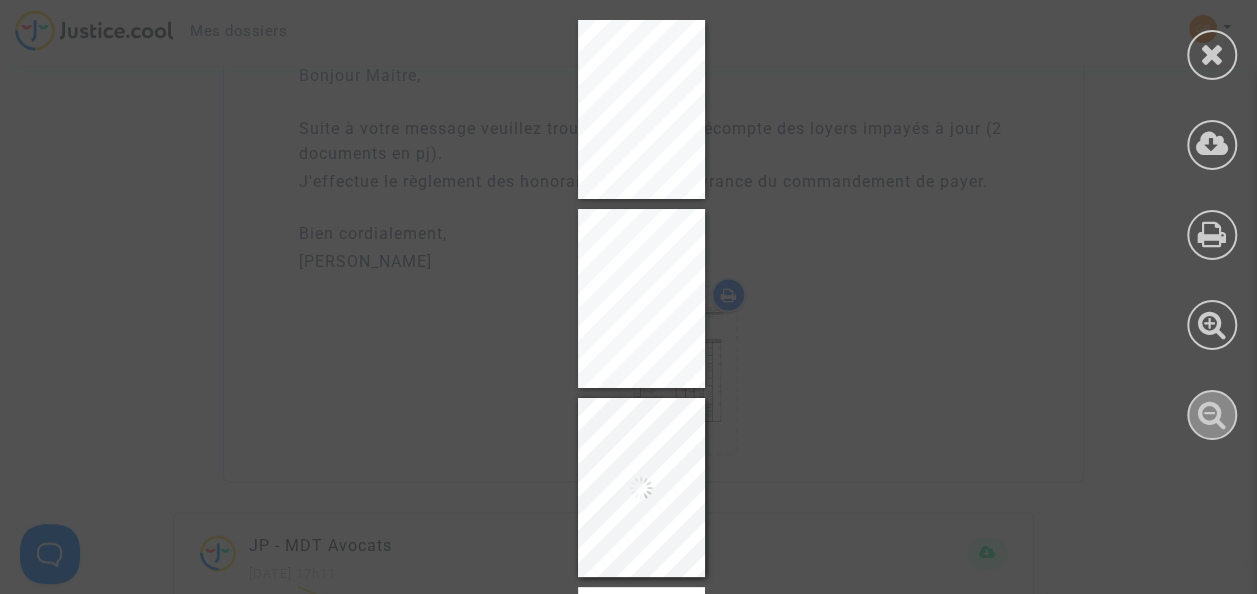 click at bounding box center (1212, 414) 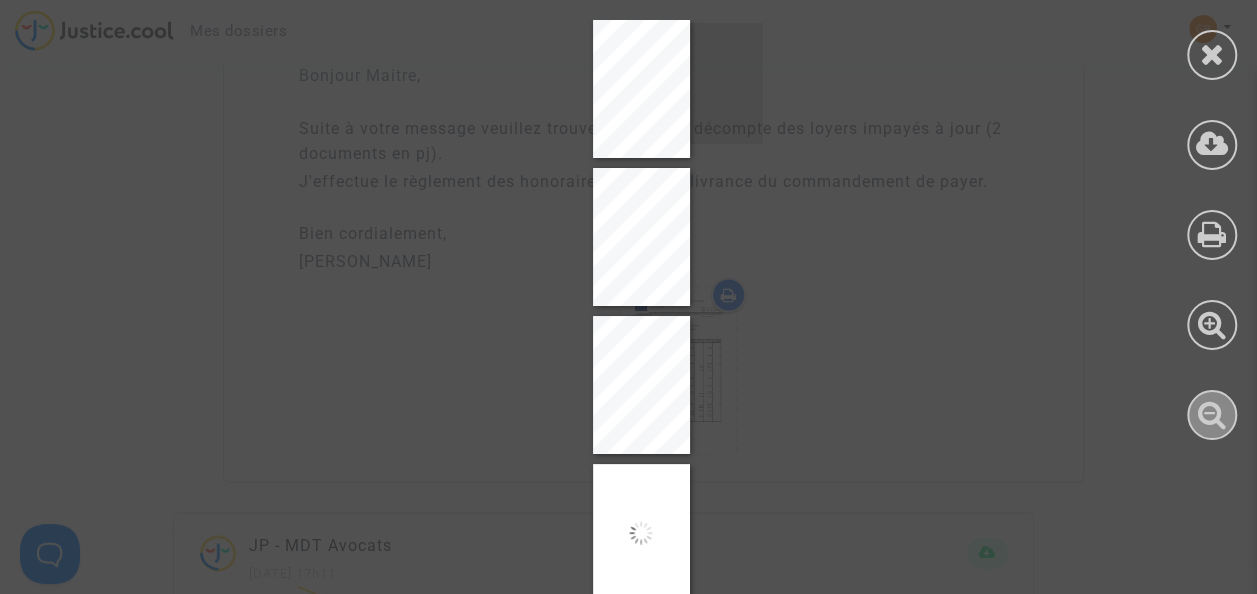 click at bounding box center [1212, 414] 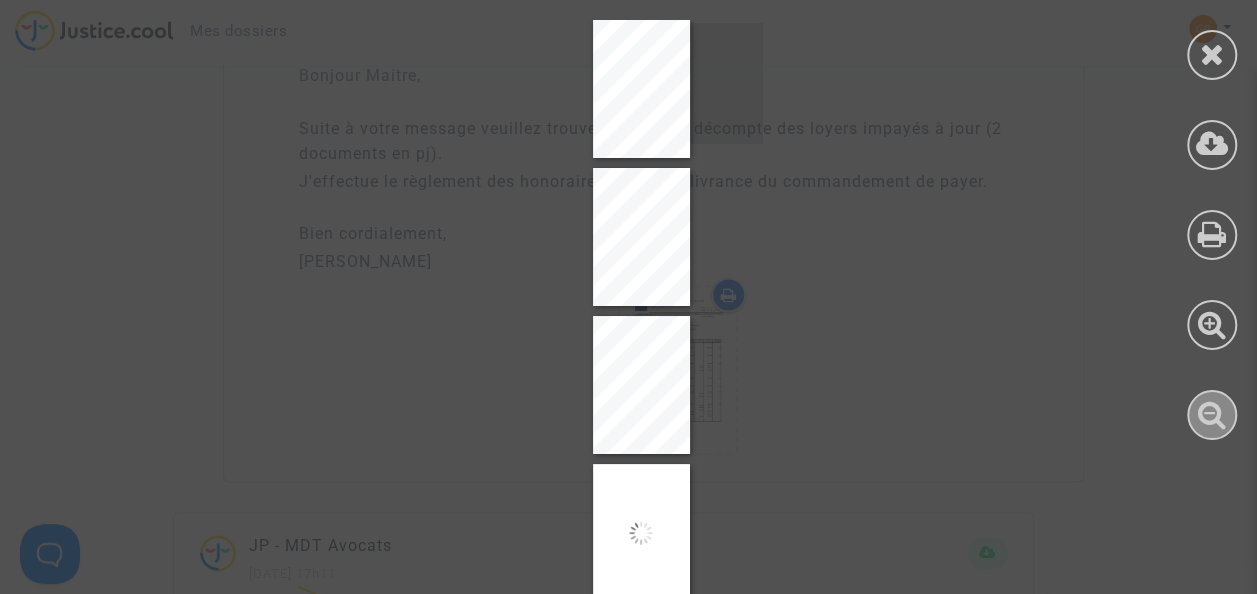 click at bounding box center [1212, 414] 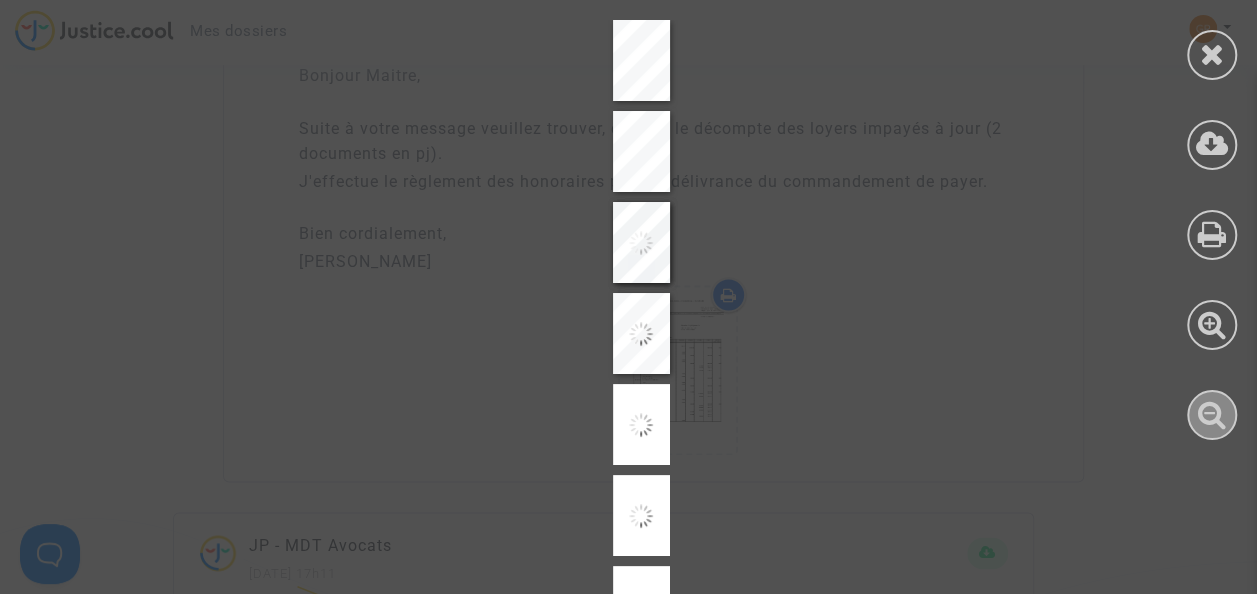 click at bounding box center [1212, 414] 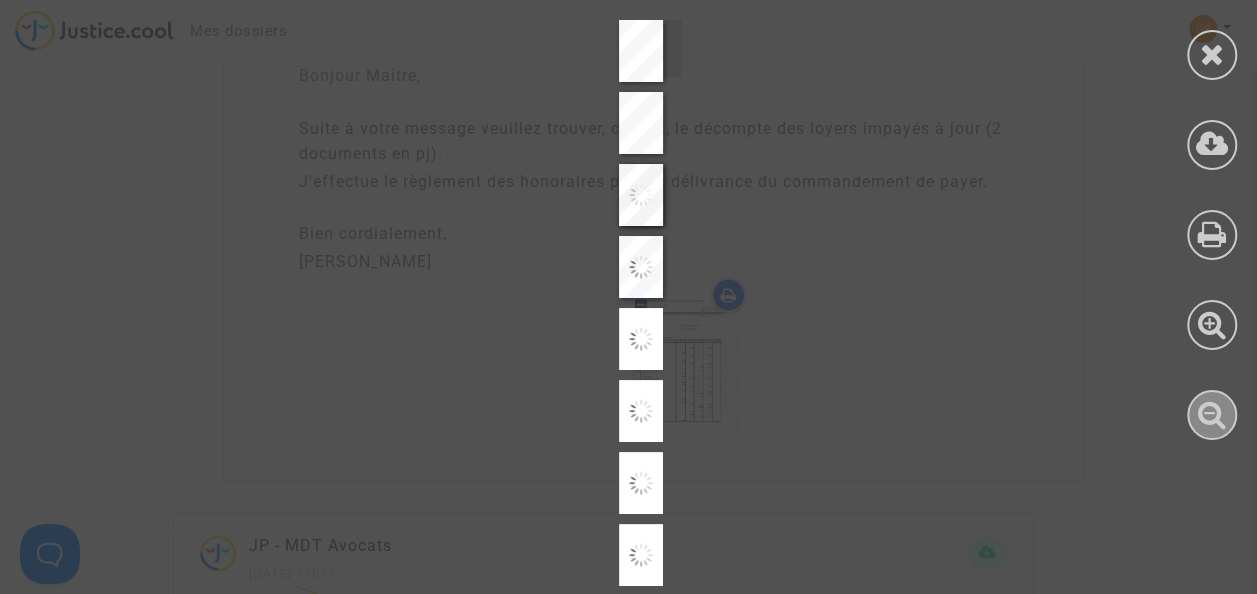 click at bounding box center (1212, 414) 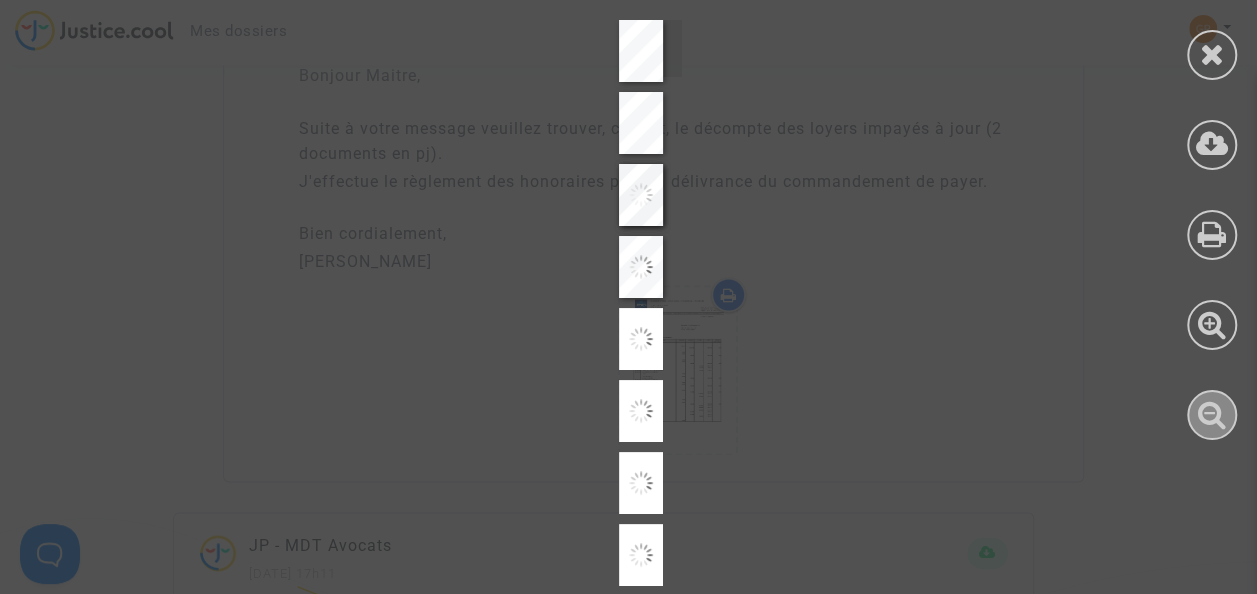 click at bounding box center [1212, 414] 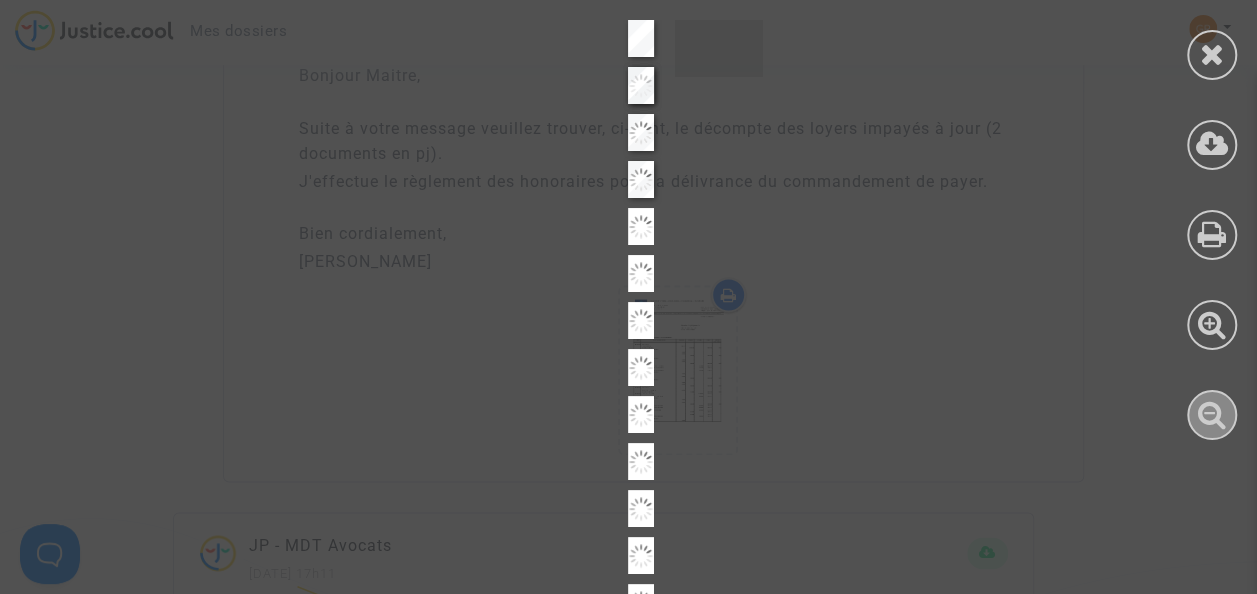 click at bounding box center (1212, 414) 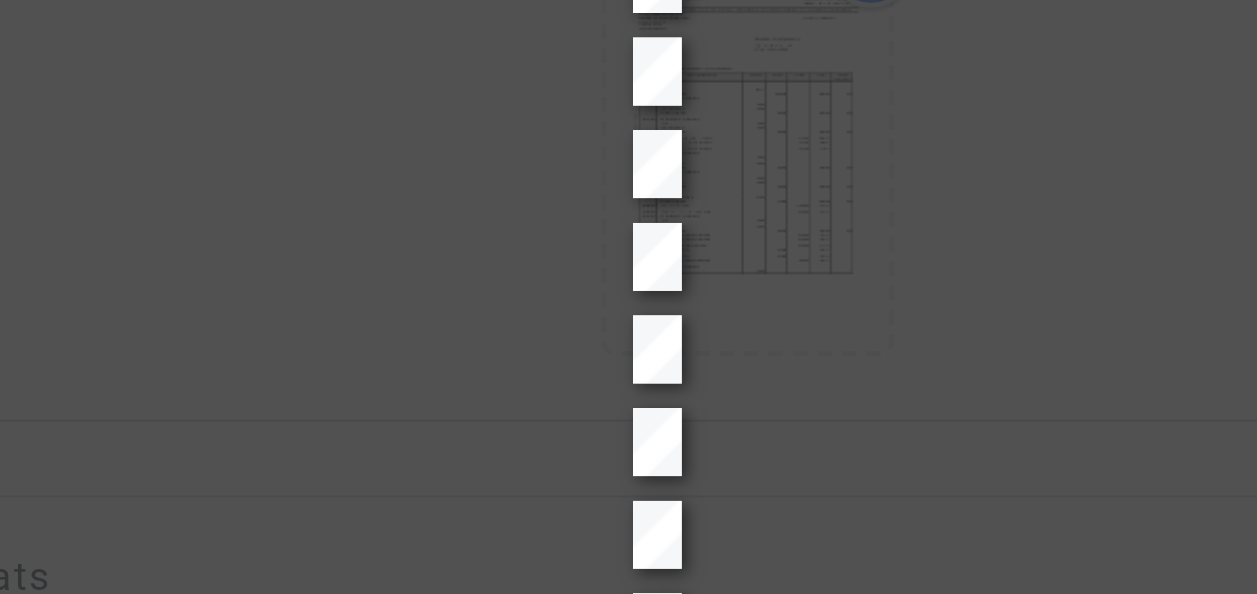 scroll, scrollTop: 1275, scrollLeft: 0, axis: vertical 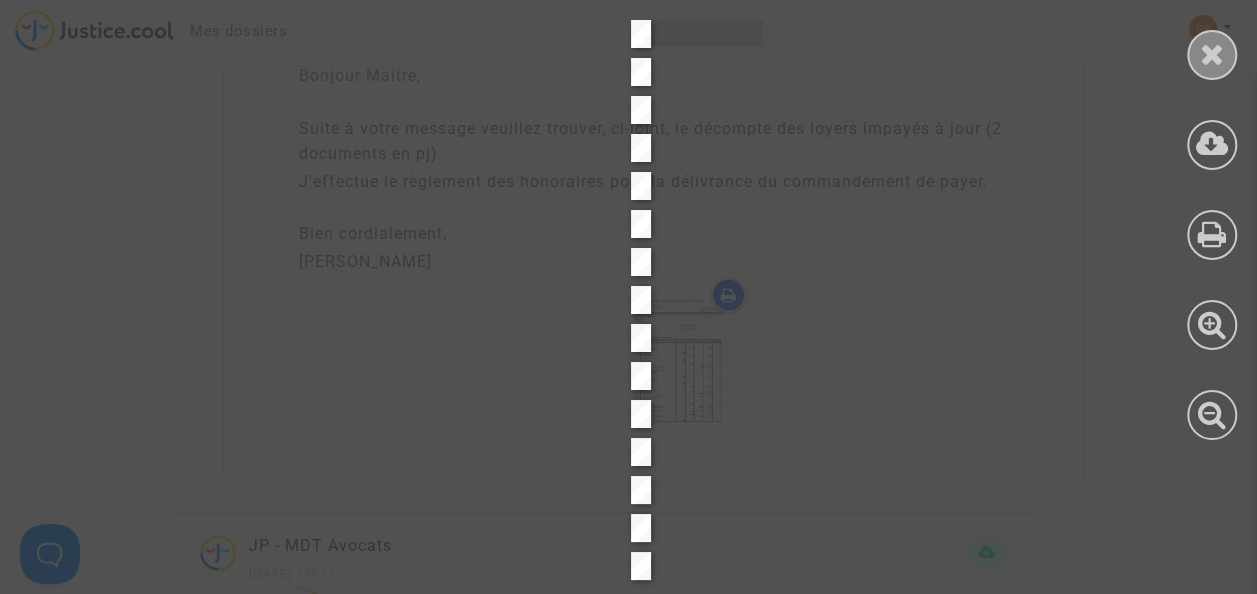 click at bounding box center (1212, 54) 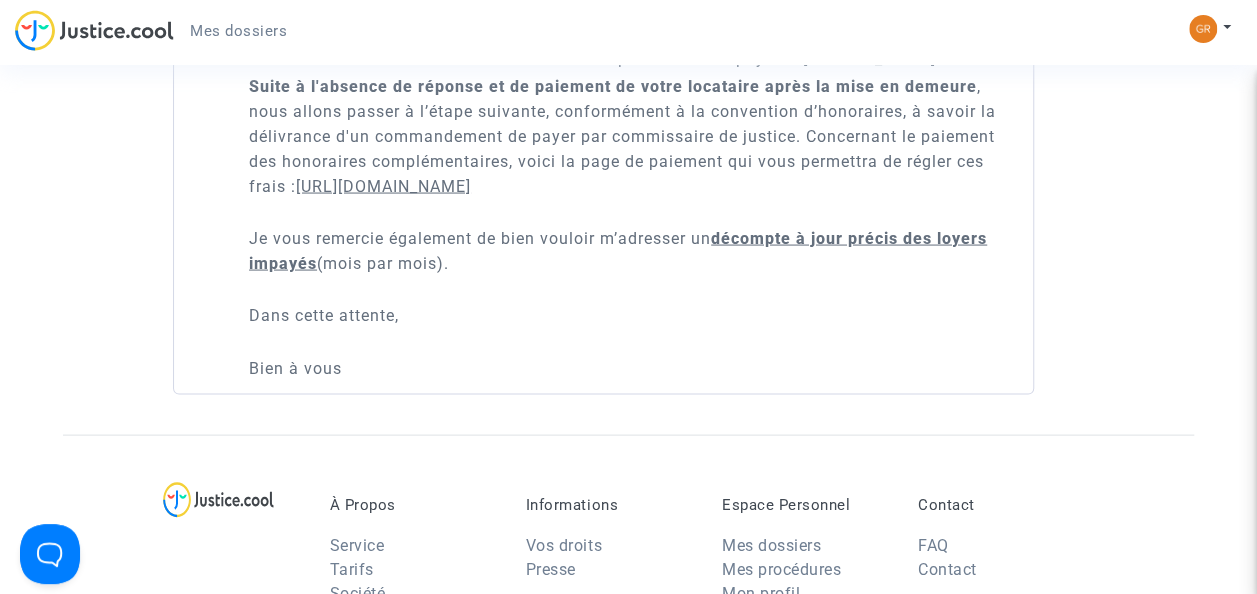 scroll, scrollTop: 1859, scrollLeft: 0, axis: vertical 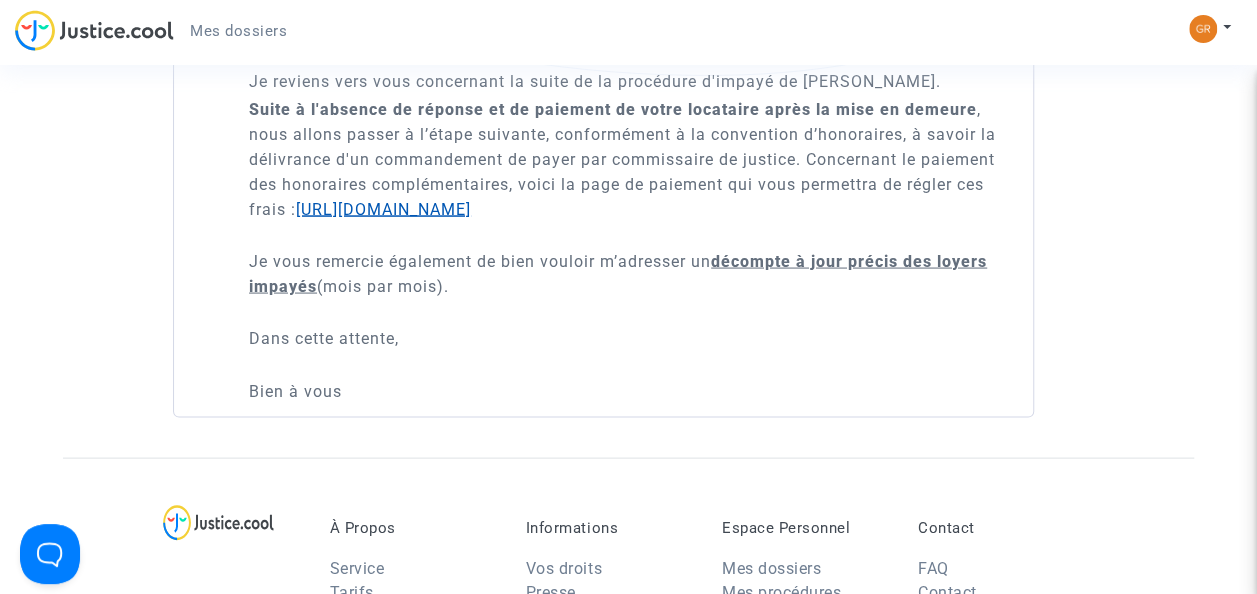 click on "[URL][DOMAIN_NAME]" 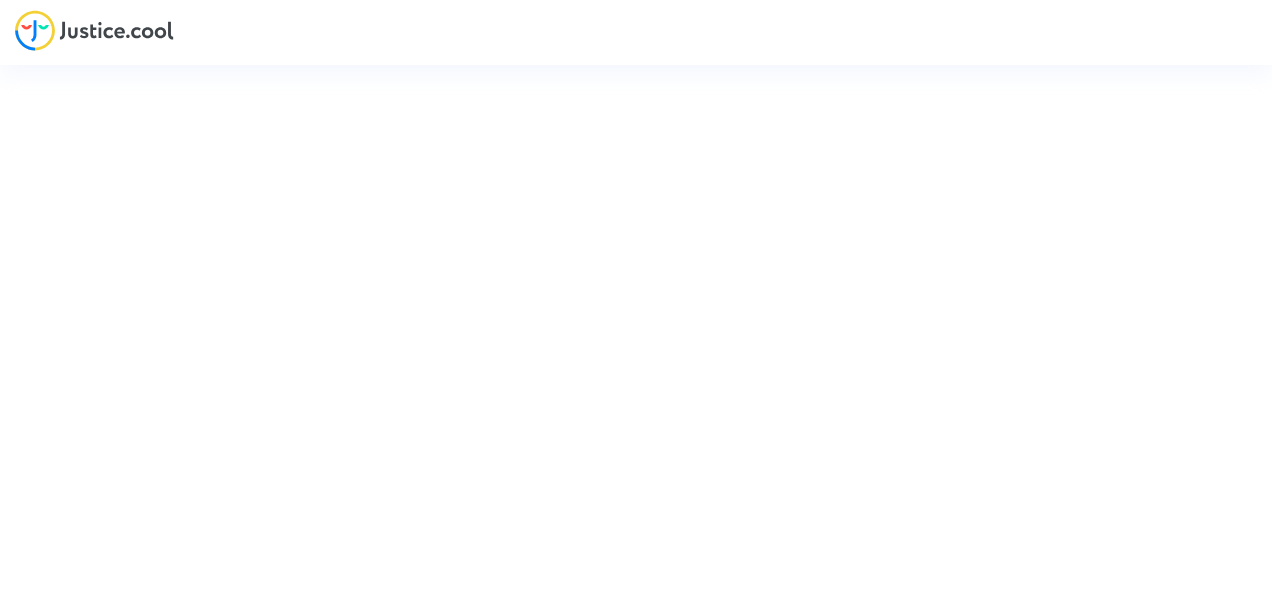 scroll, scrollTop: 0, scrollLeft: 0, axis: both 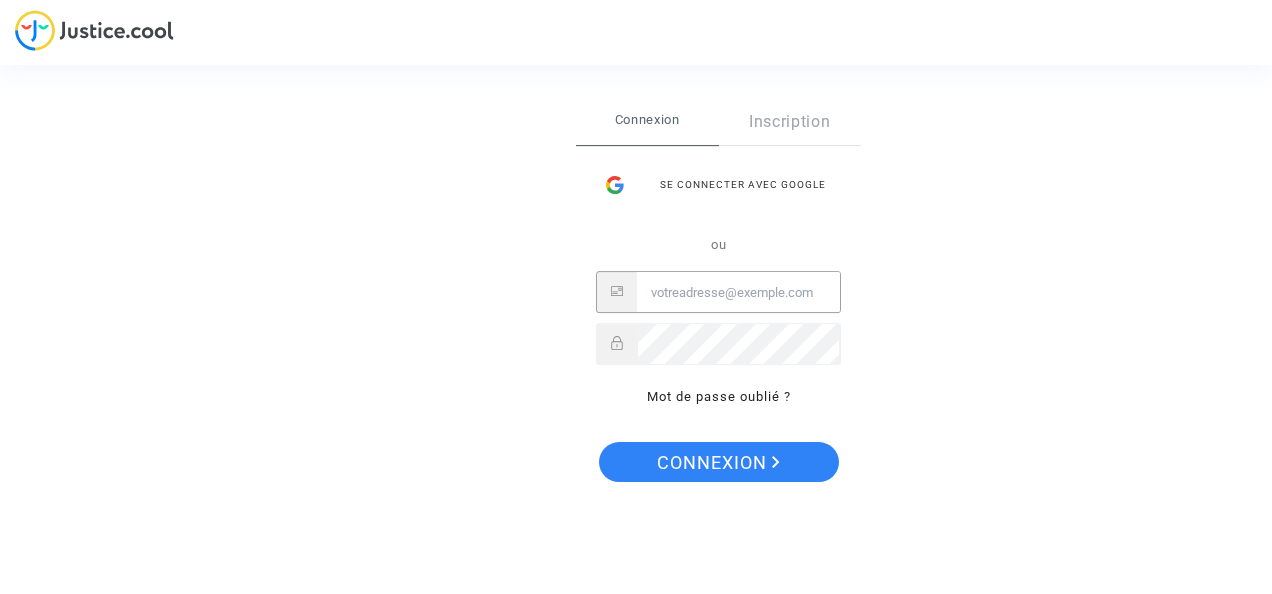 click at bounding box center (738, 293) 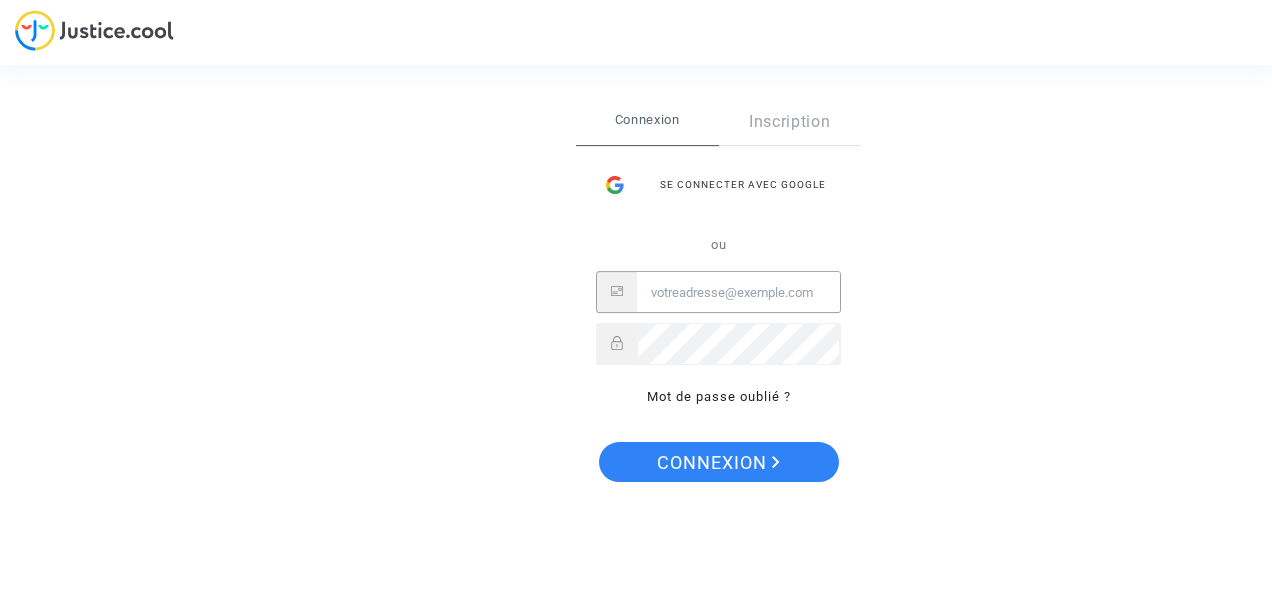 click at bounding box center (738, 293) 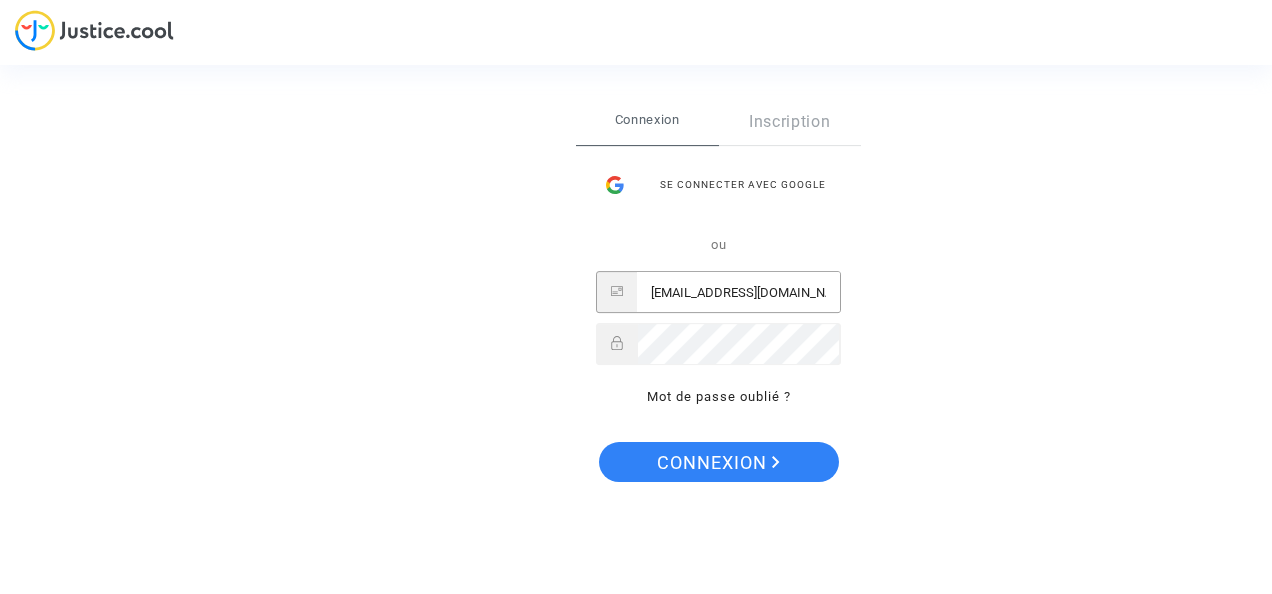 click on "gregoire.megrat@hotail.fr" at bounding box center [738, 293] 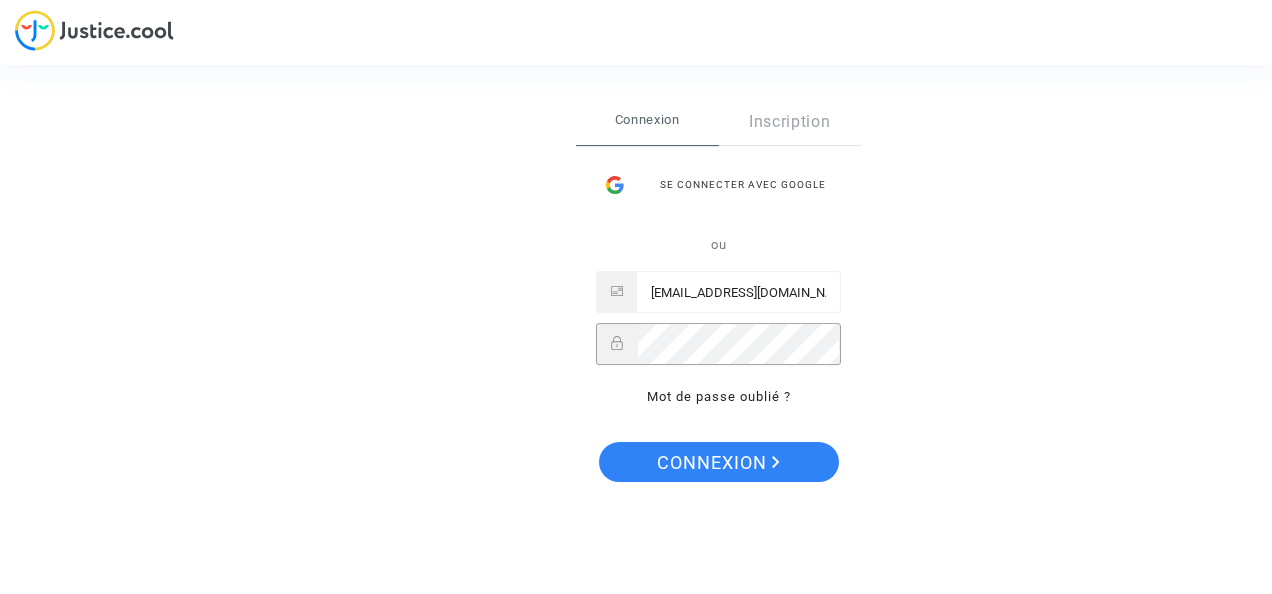 click on "Connexion" at bounding box center (719, 462) 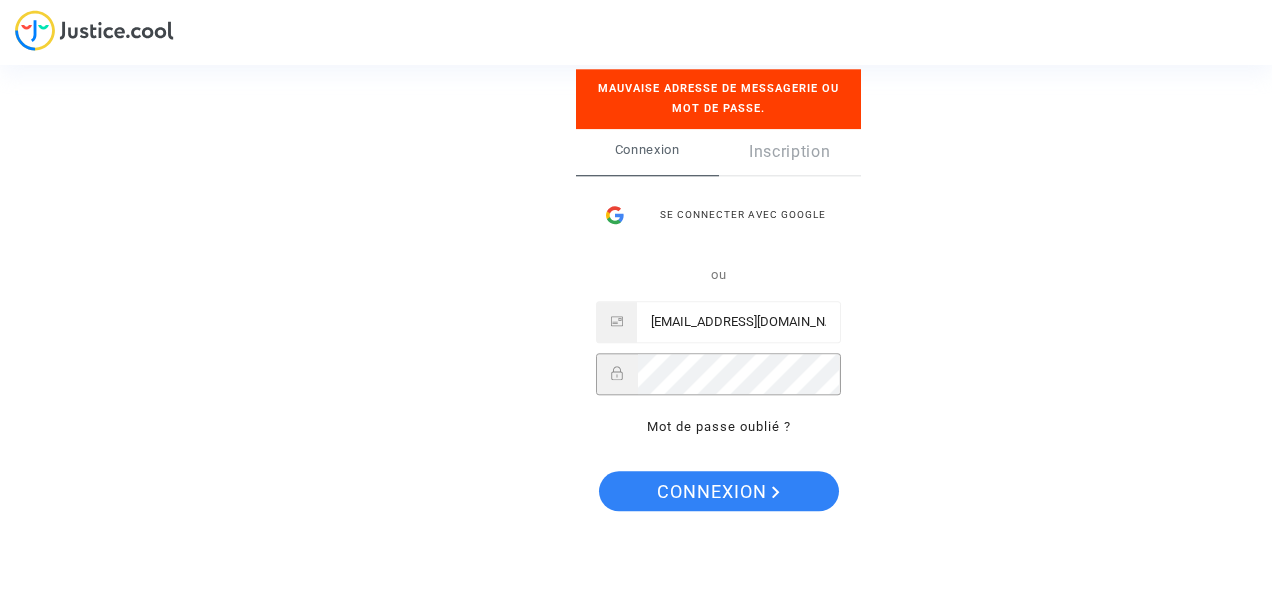 click on "Se connecter Mauvaise adresse de messagerie ou mot de passe. Connexion Inscription Se connecter avec Google ou gregoire.megrat@hotmail.fr Mot de passe oublié ? Connexion" at bounding box center (636, 296) 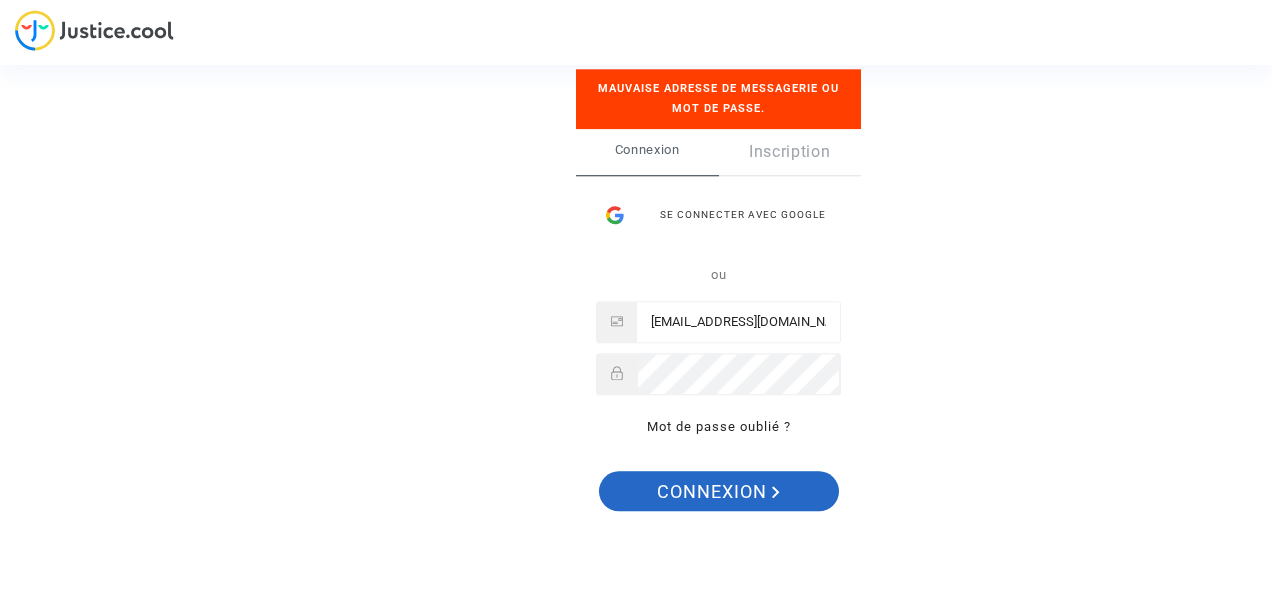 click on "Connexion" at bounding box center (718, 493) 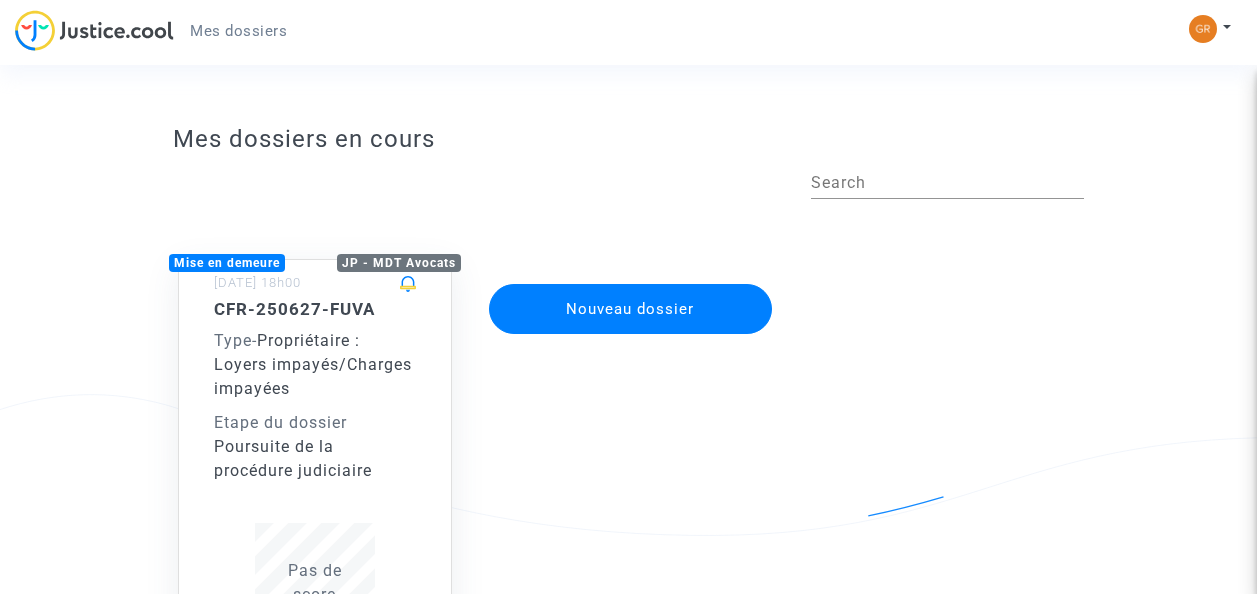 scroll, scrollTop: 0, scrollLeft: 0, axis: both 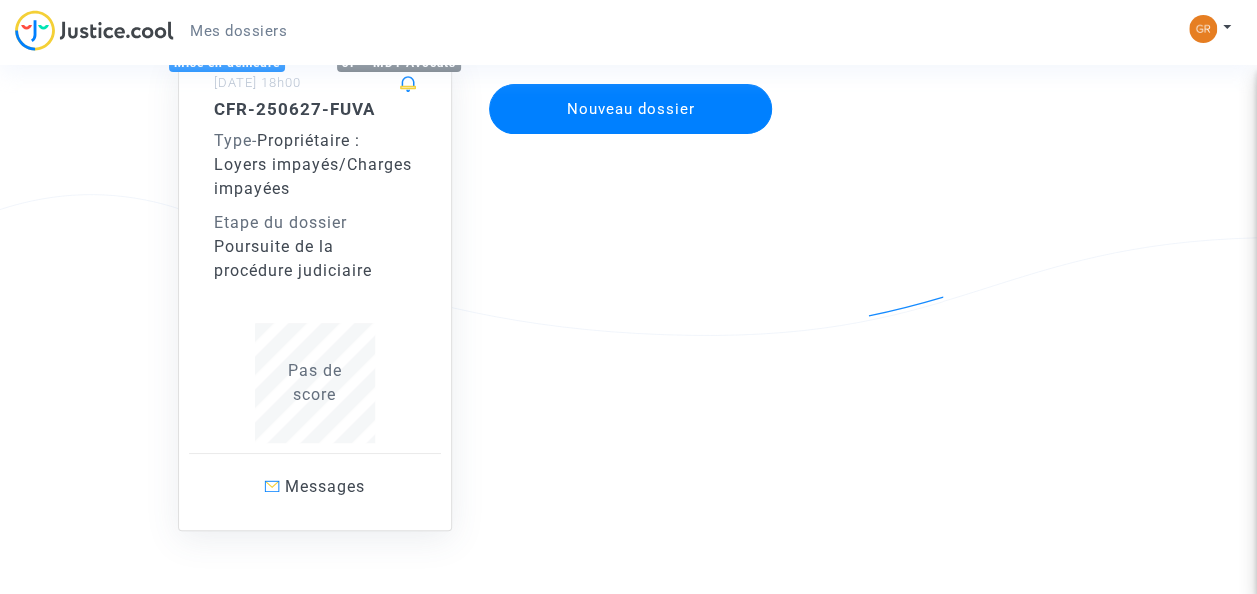 click on "Poursuite de la procédure judiciaire" 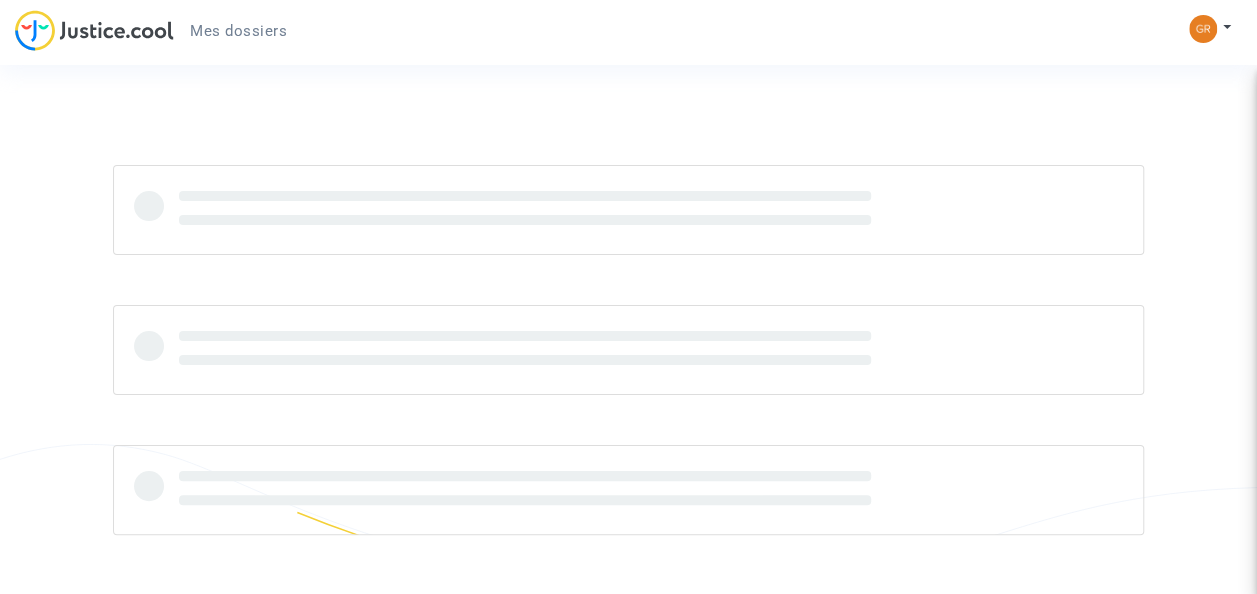 scroll, scrollTop: 0, scrollLeft: 0, axis: both 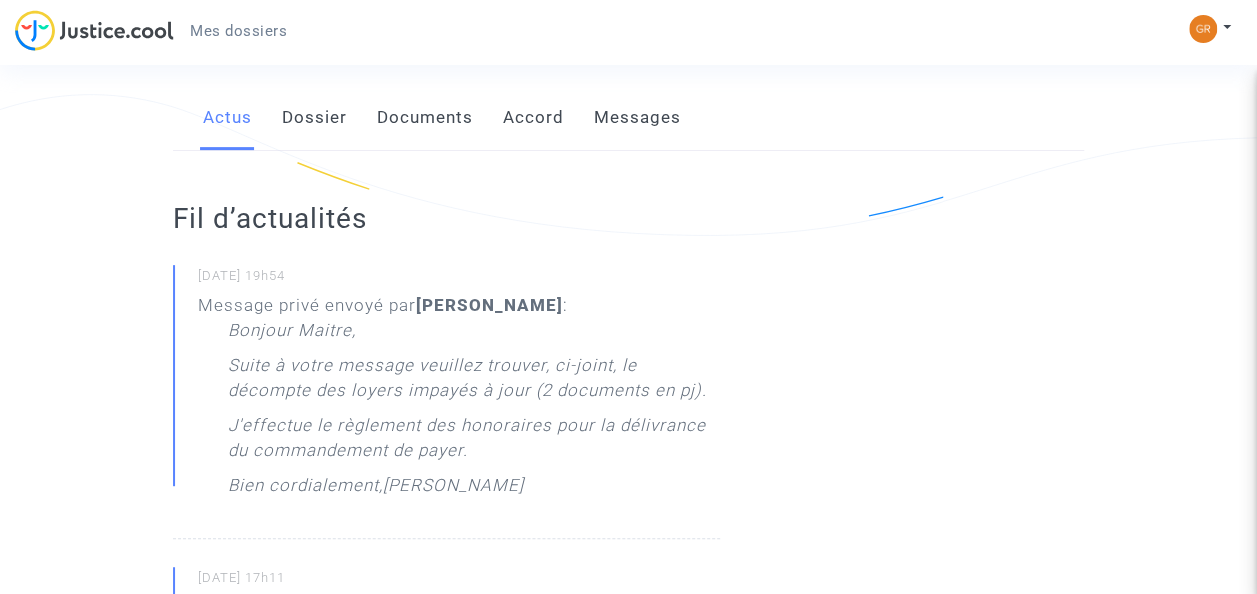 click on "Messages" 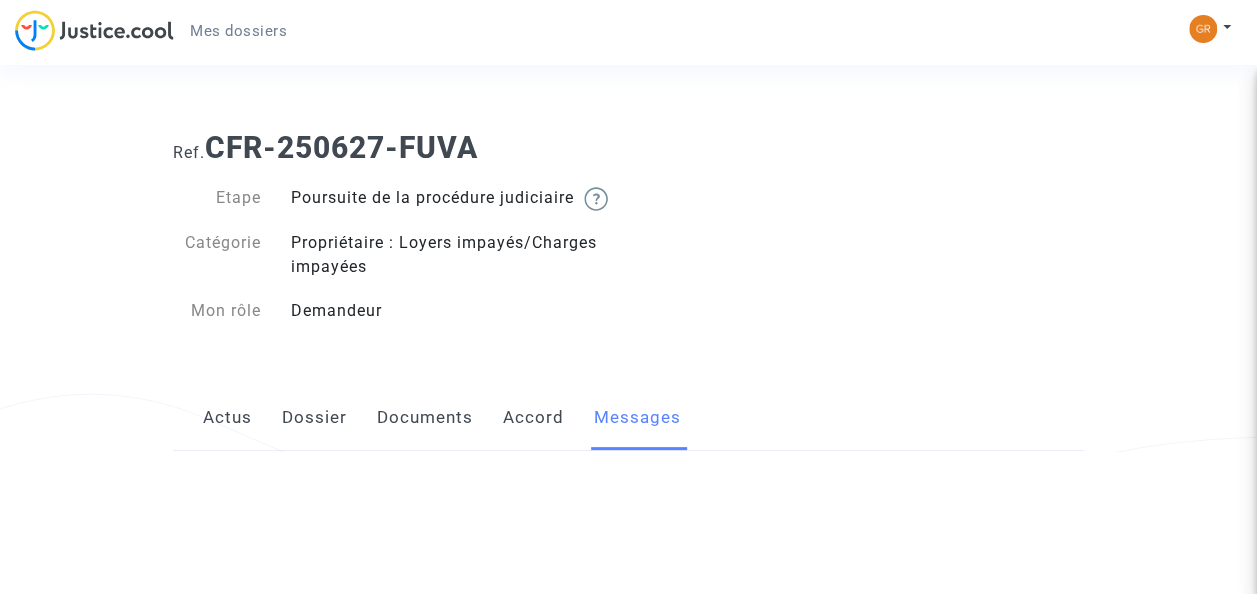 scroll, scrollTop: 0, scrollLeft: 0, axis: both 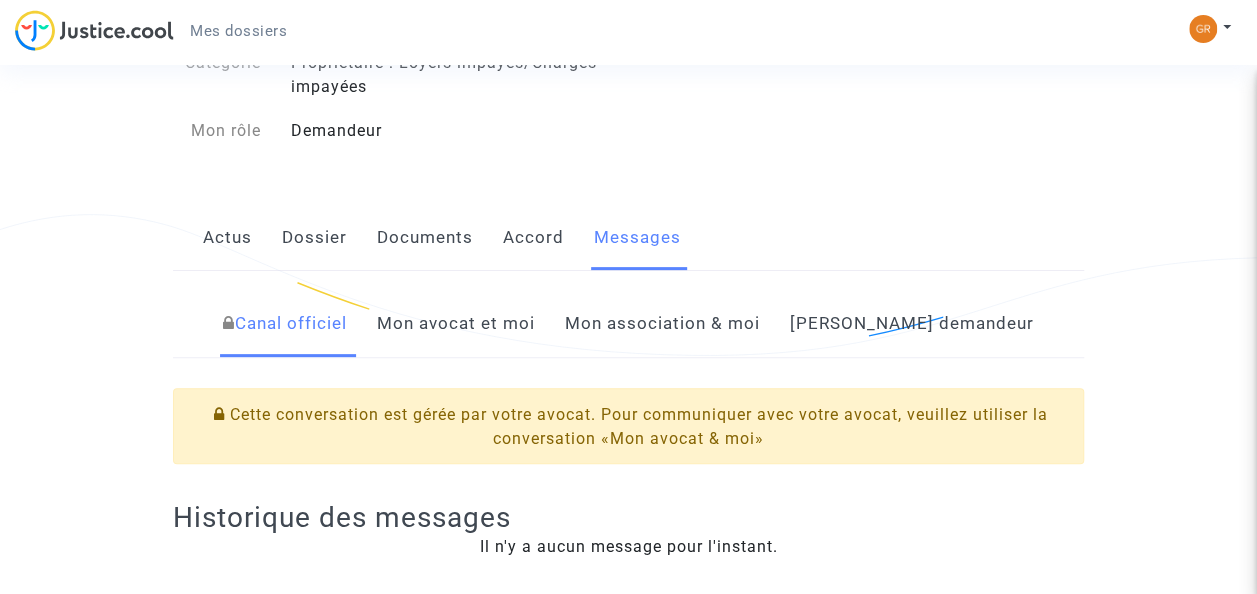 click on "Mon avocat et moi" 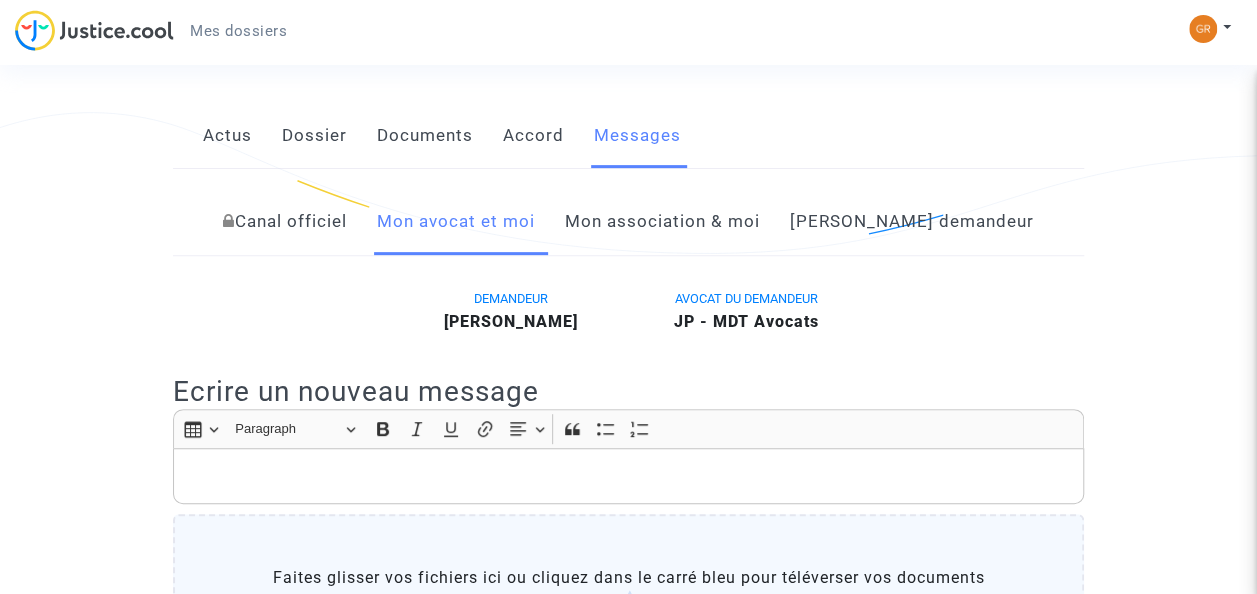scroll, scrollTop: 265, scrollLeft: 0, axis: vertical 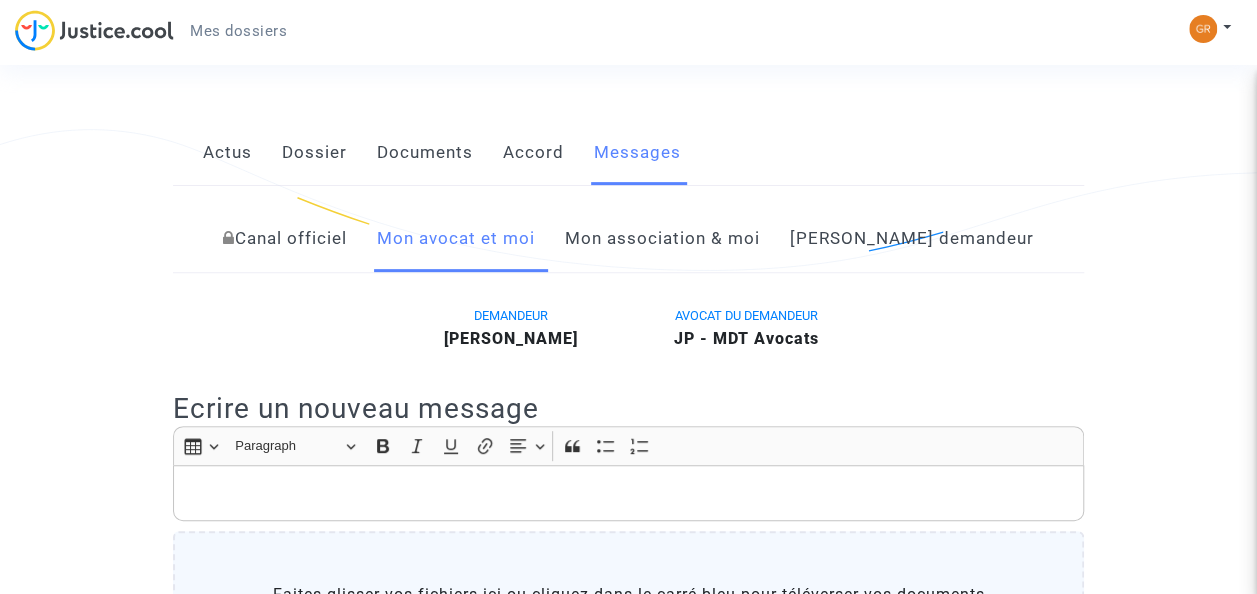 click on "Documents" 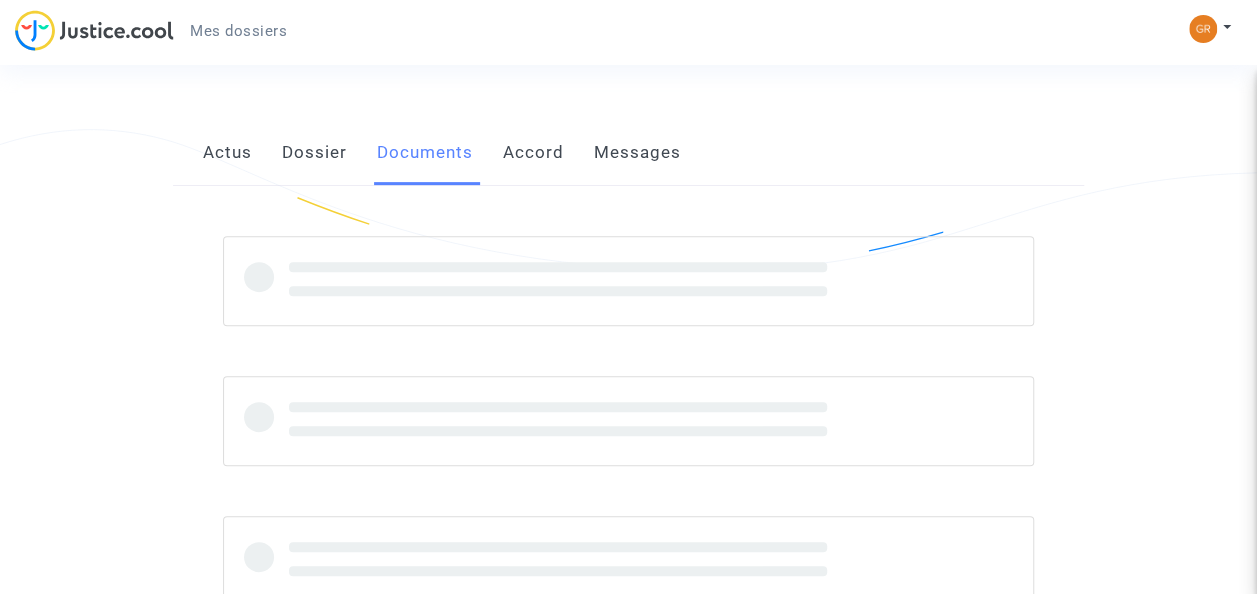 scroll, scrollTop: 0, scrollLeft: 0, axis: both 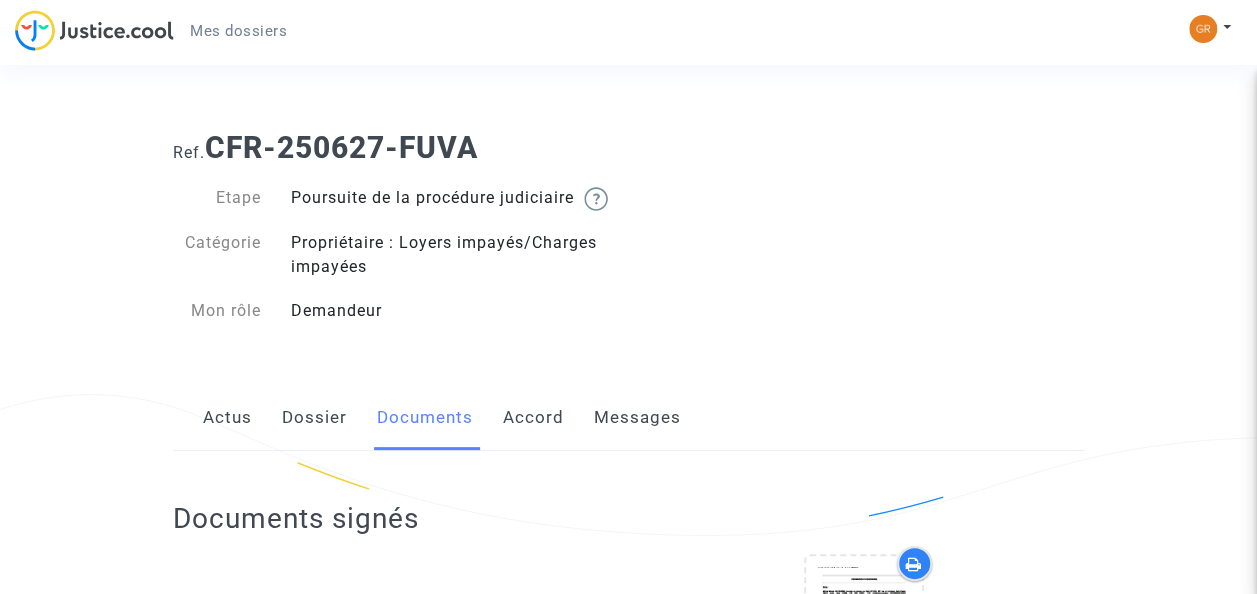click on "Dossier" 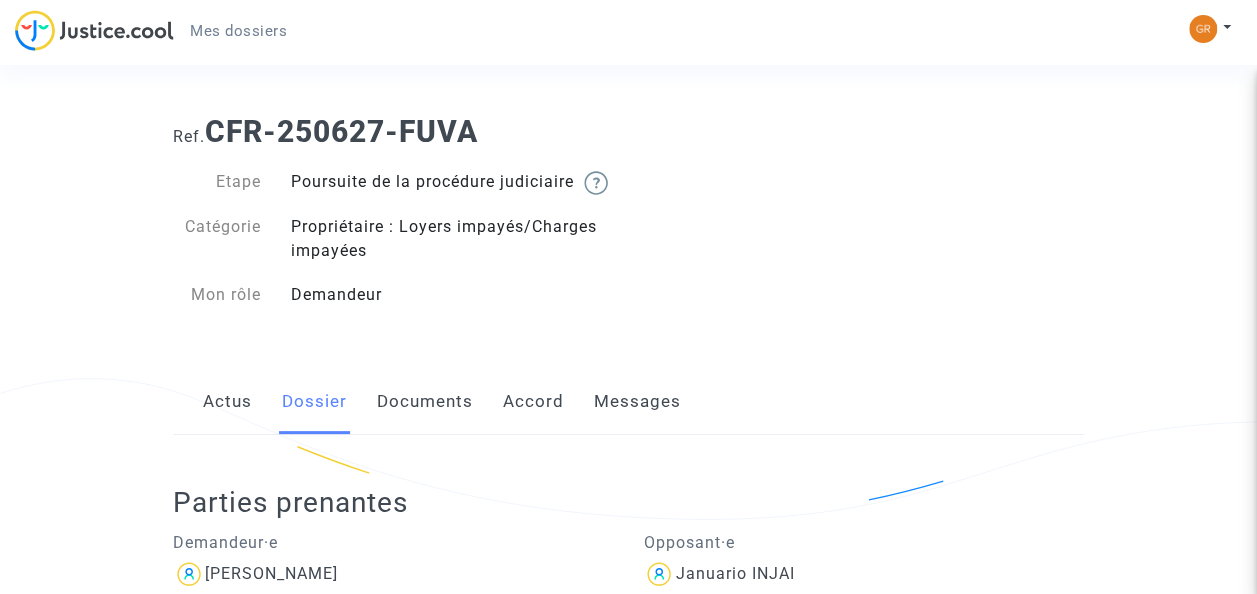 scroll, scrollTop: 0, scrollLeft: 0, axis: both 